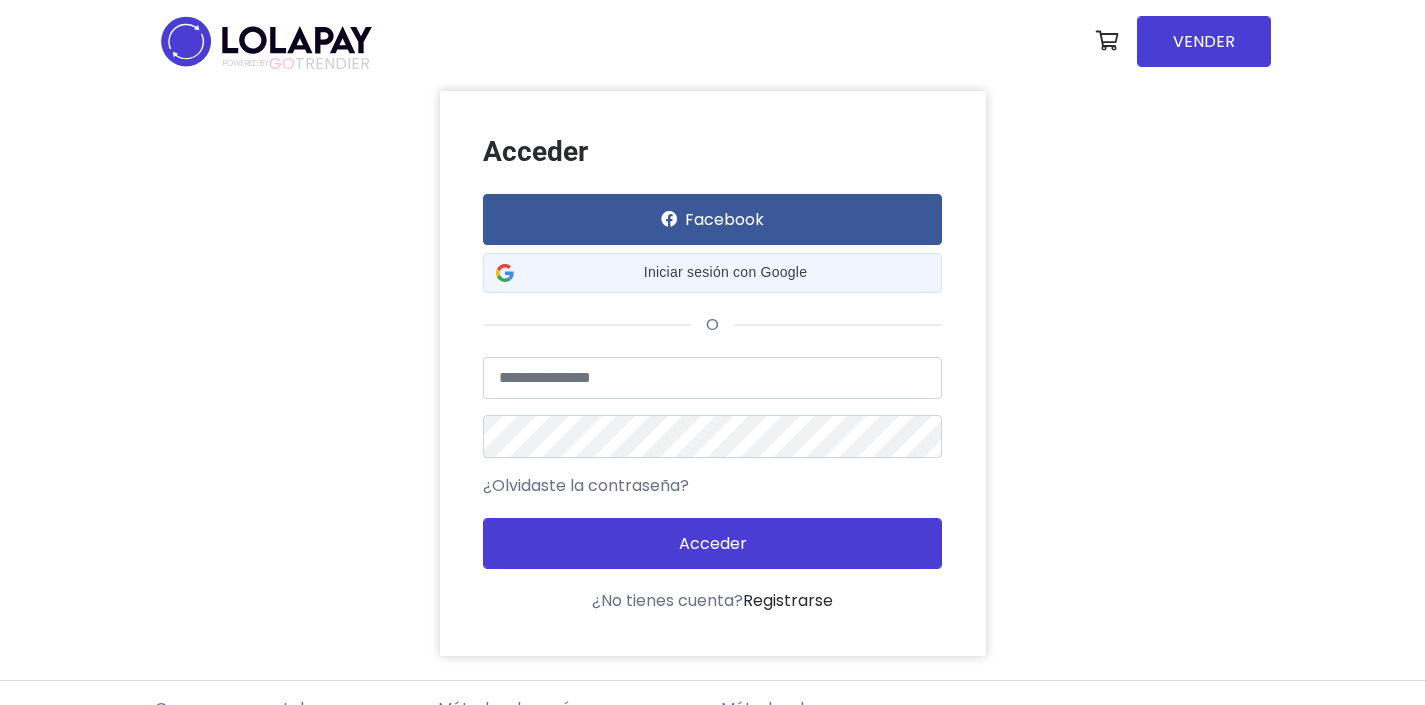 scroll, scrollTop: 0, scrollLeft: 0, axis: both 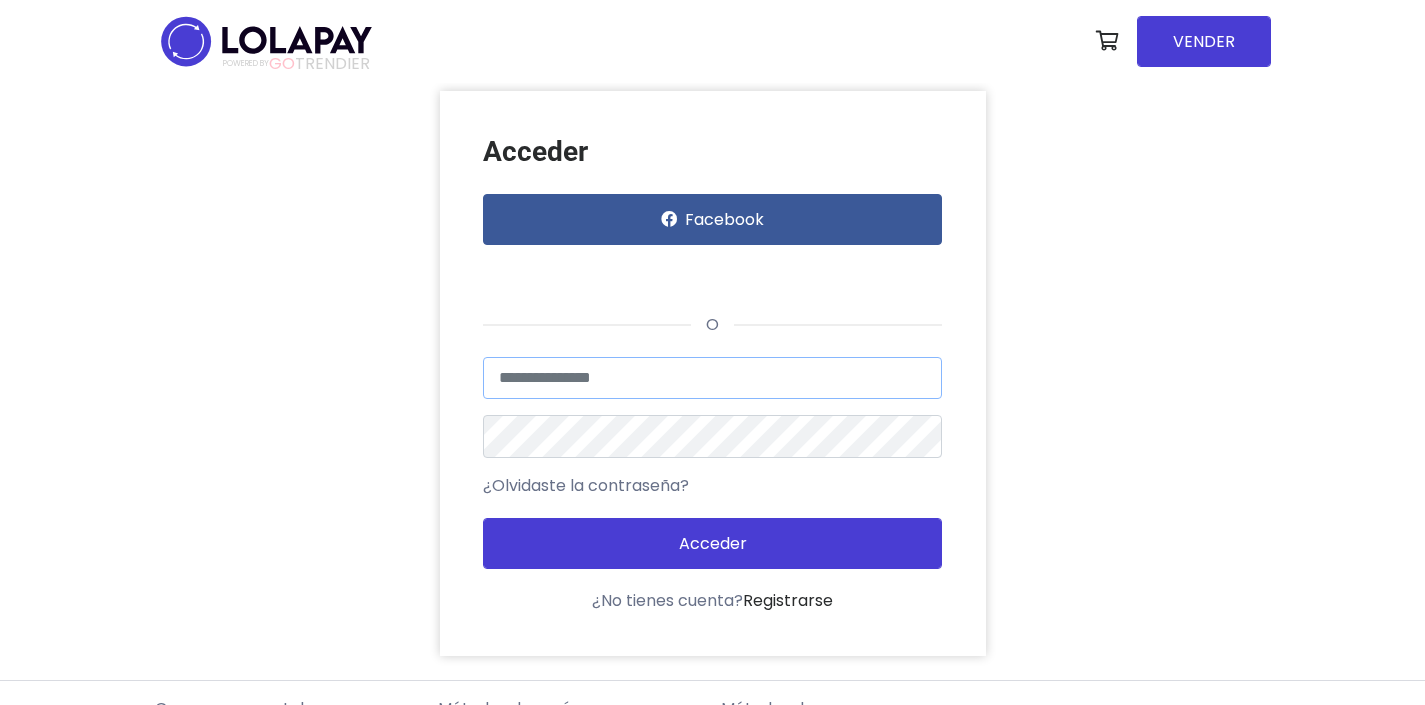 type on "**********" 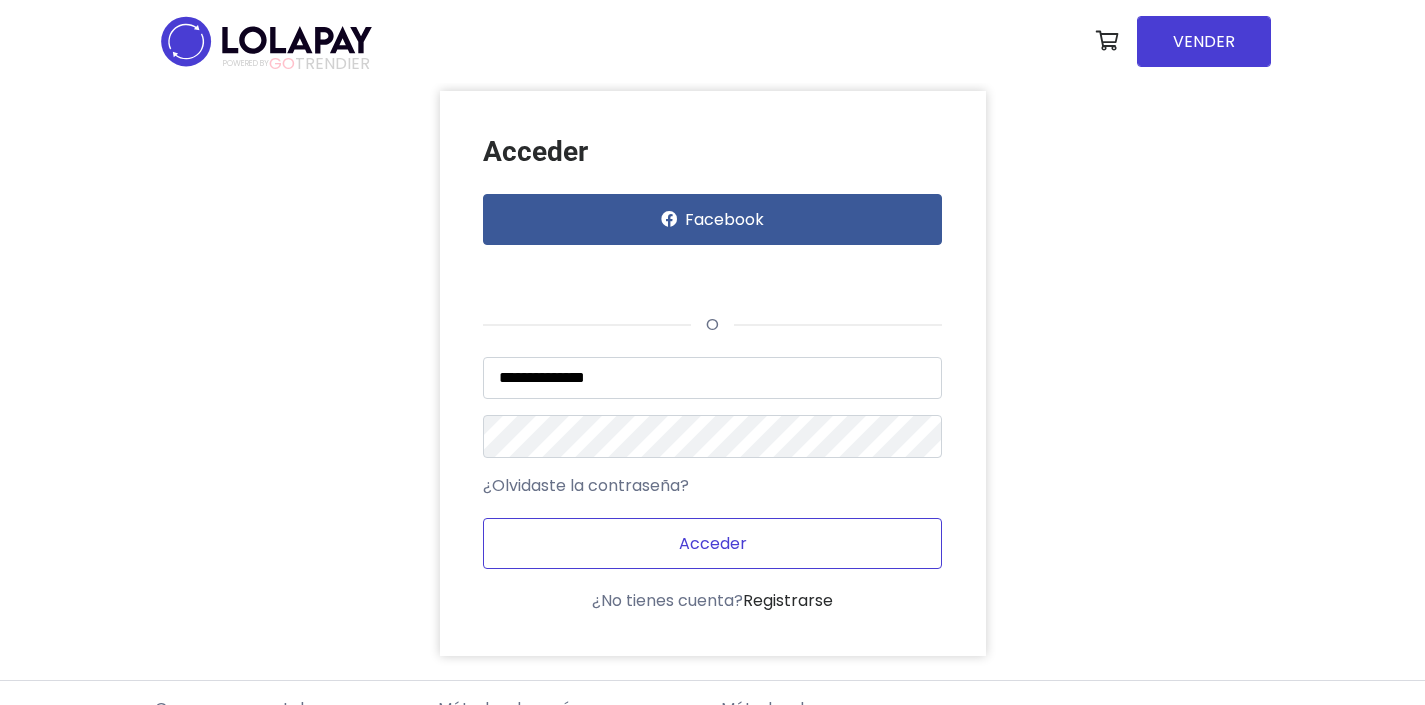 click on "Acceder" at bounding box center (712, 543) 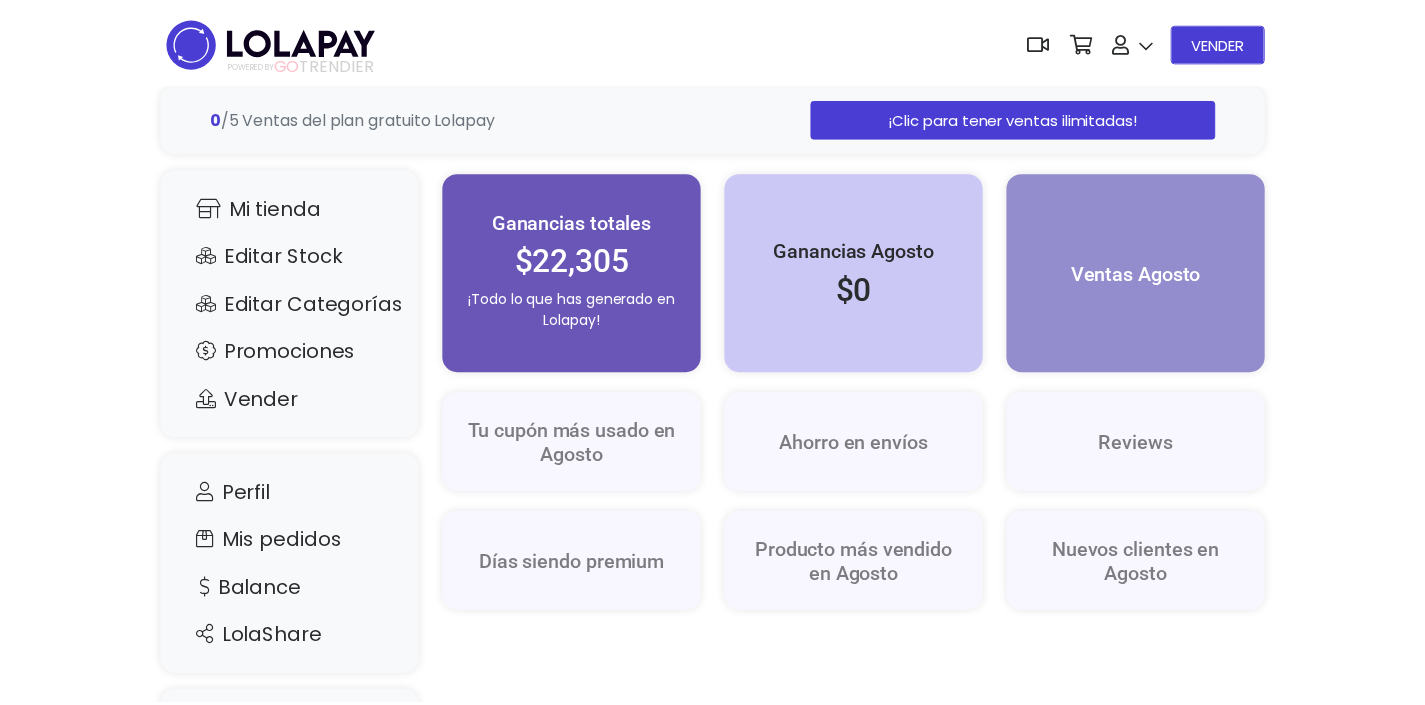 scroll, scrollTop: 0, scrollLeft: 0, axis: both 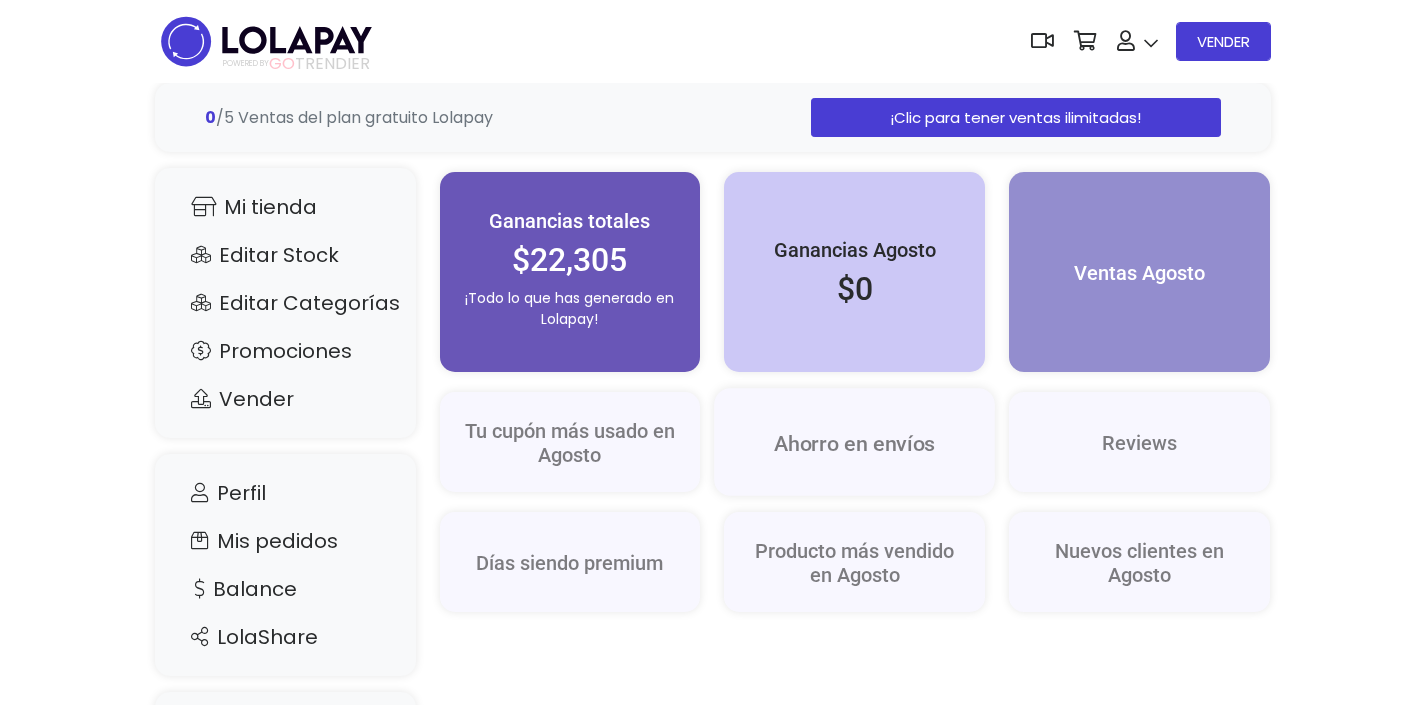 click on "Ahorro en envíos" at bounding box center [855, 444] 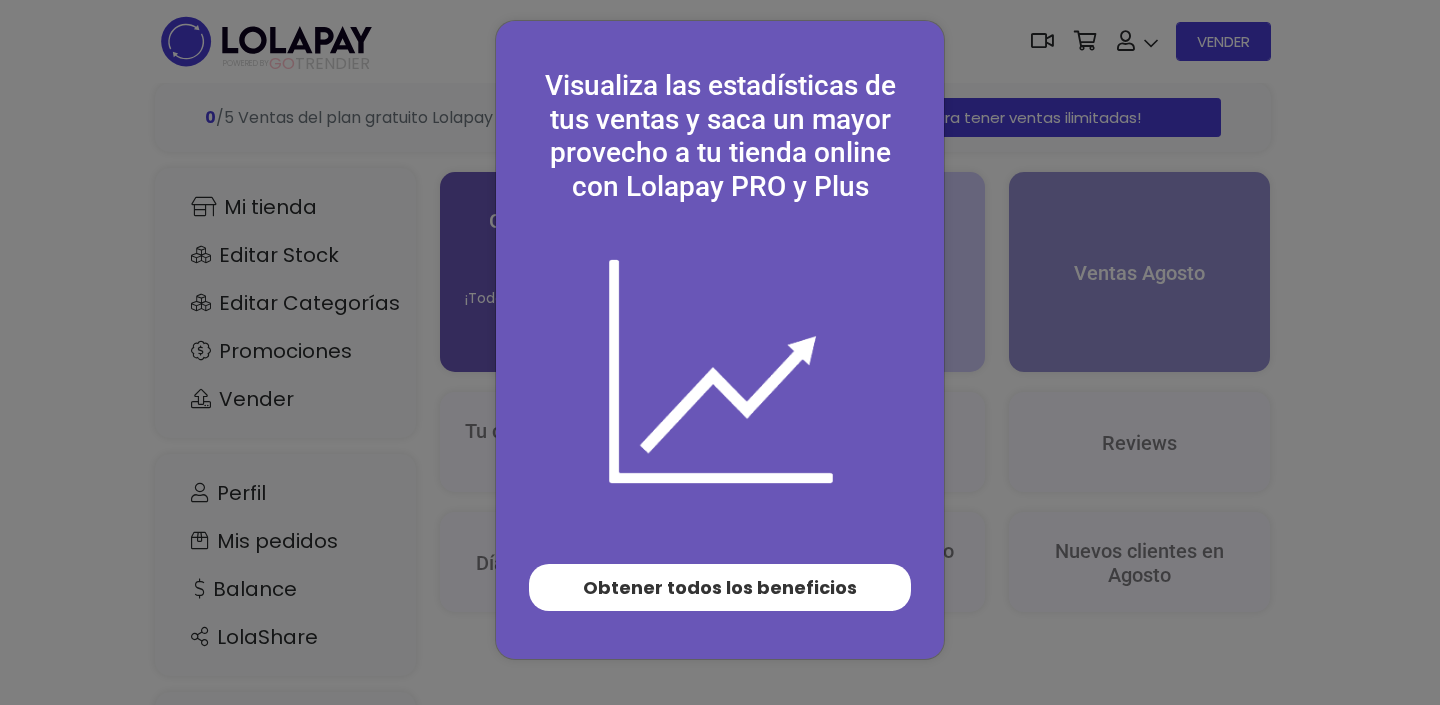 click on "Visualiza las estadísticas de tus ventas y saca un mayor provecho a tu tienda online con Lolapay PRO y Plus
Obtener todos los beneficios" at bounding box center (720, 352) 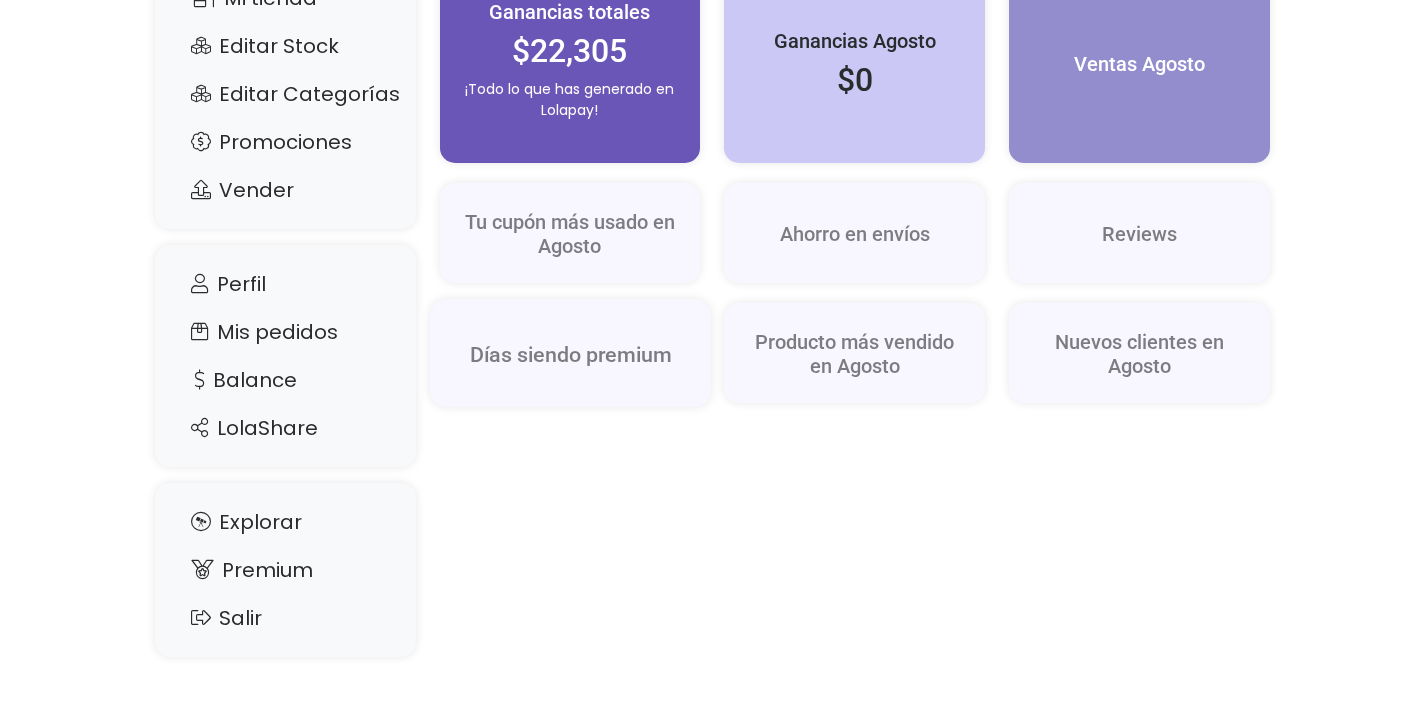 scroll, scrollTop: 0, scrollLeft: 0, axis: both 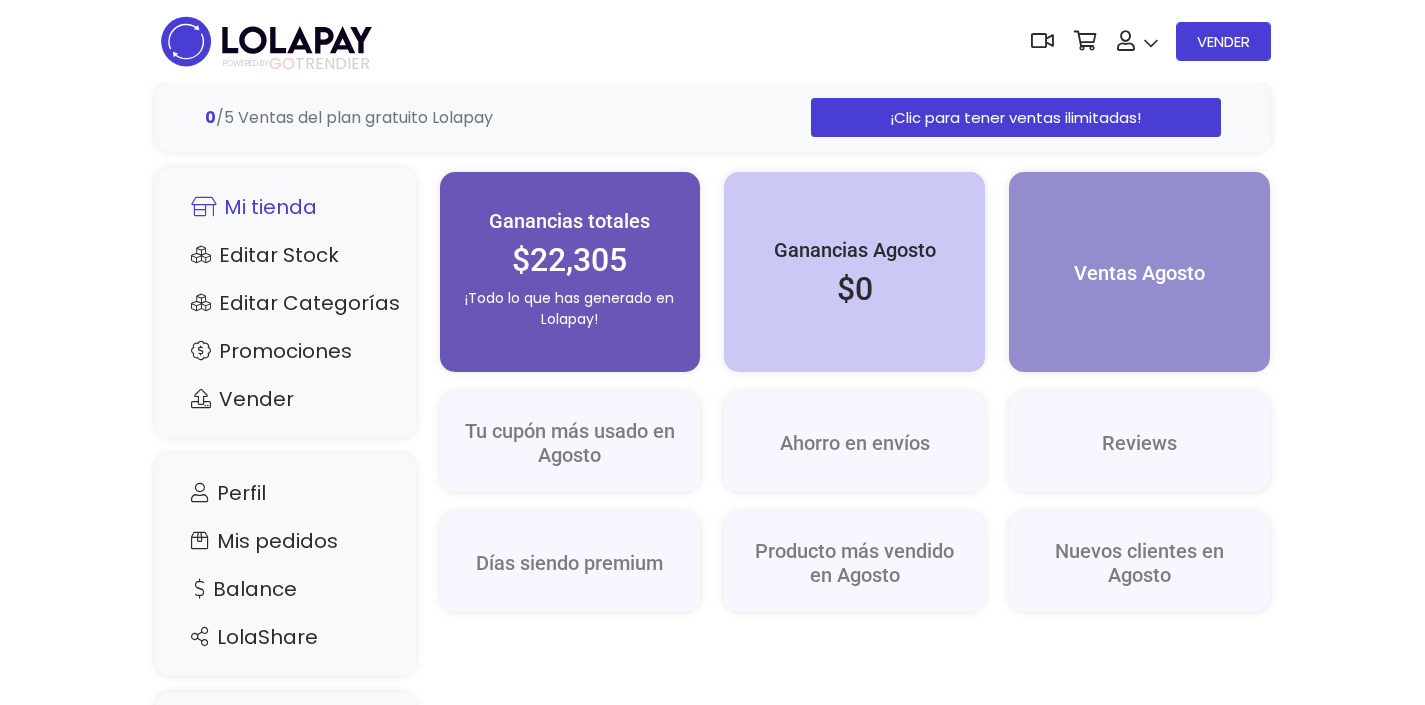 click on "Mi tienda" at bounding box center (285, 207) 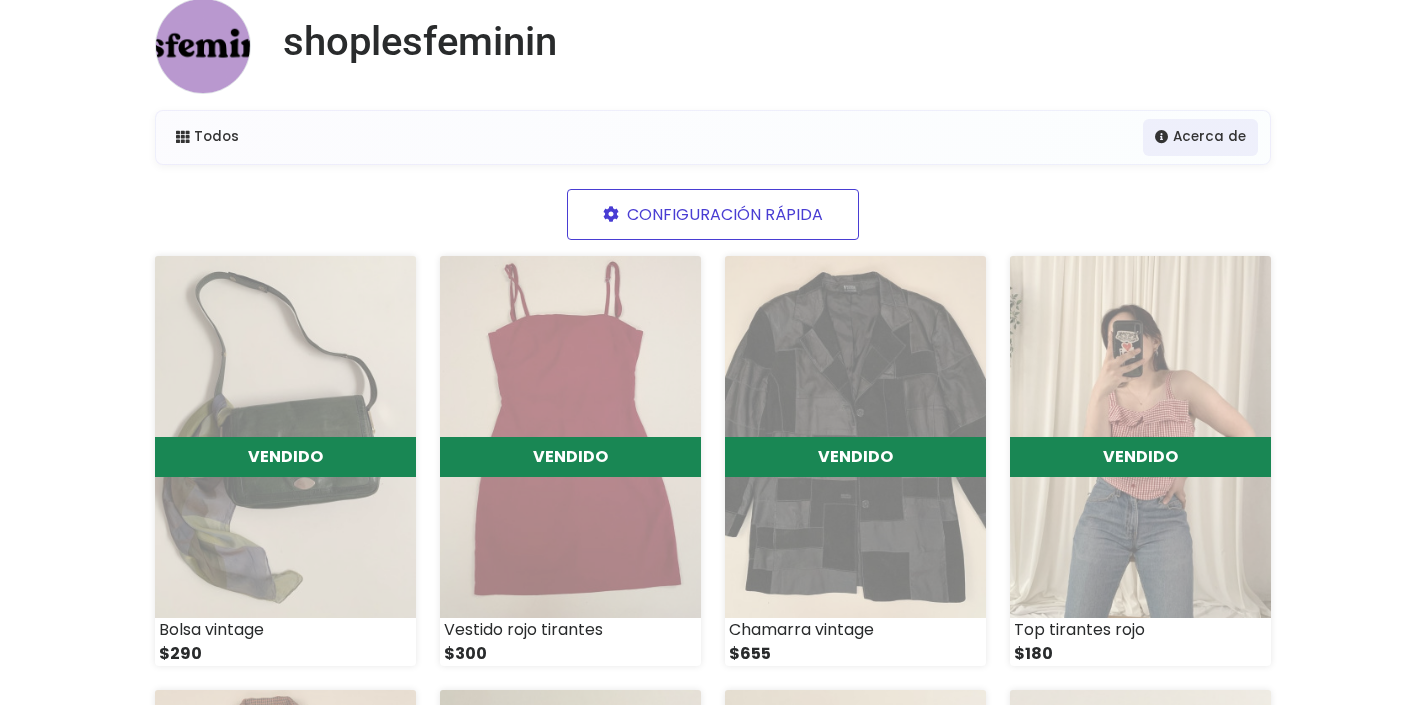 scroll, scrollTop: 0, scrollLeft: 0, axis: both 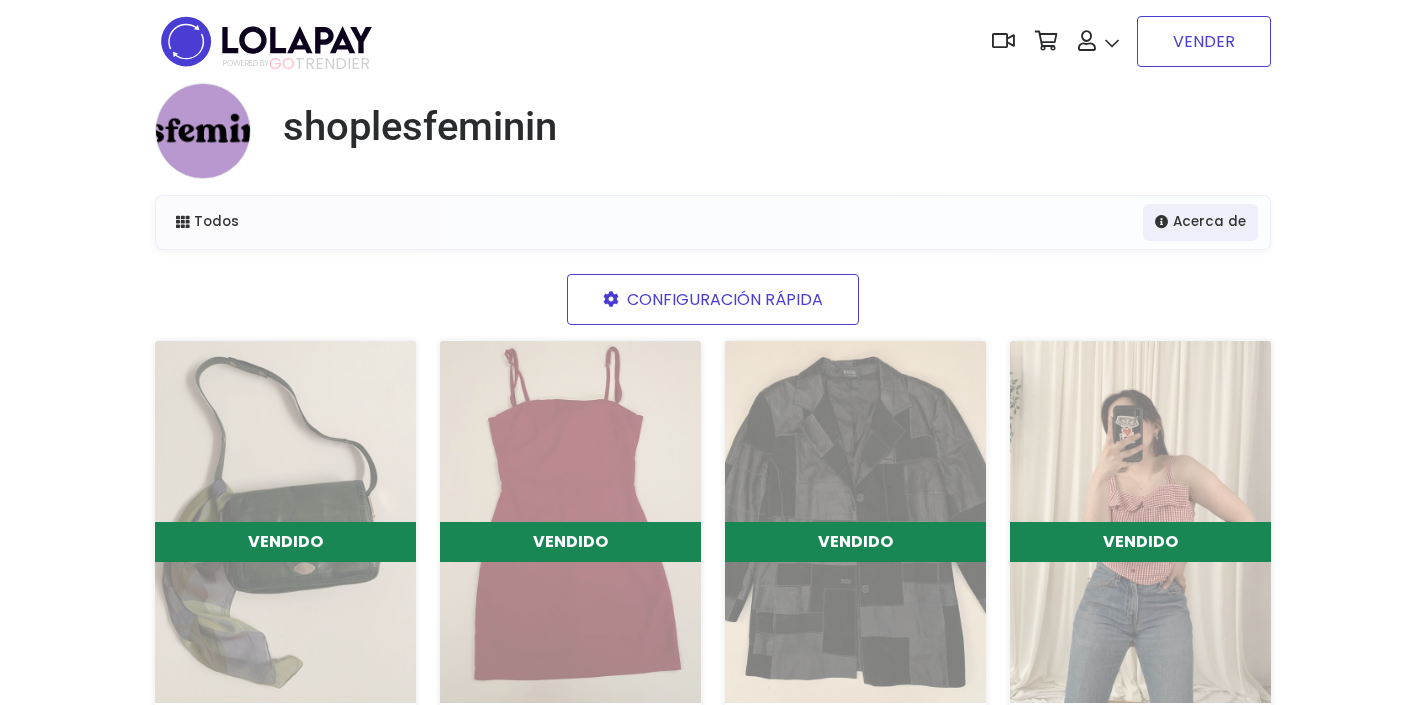 click on "VENDER" at bounding box center (1204, 41) 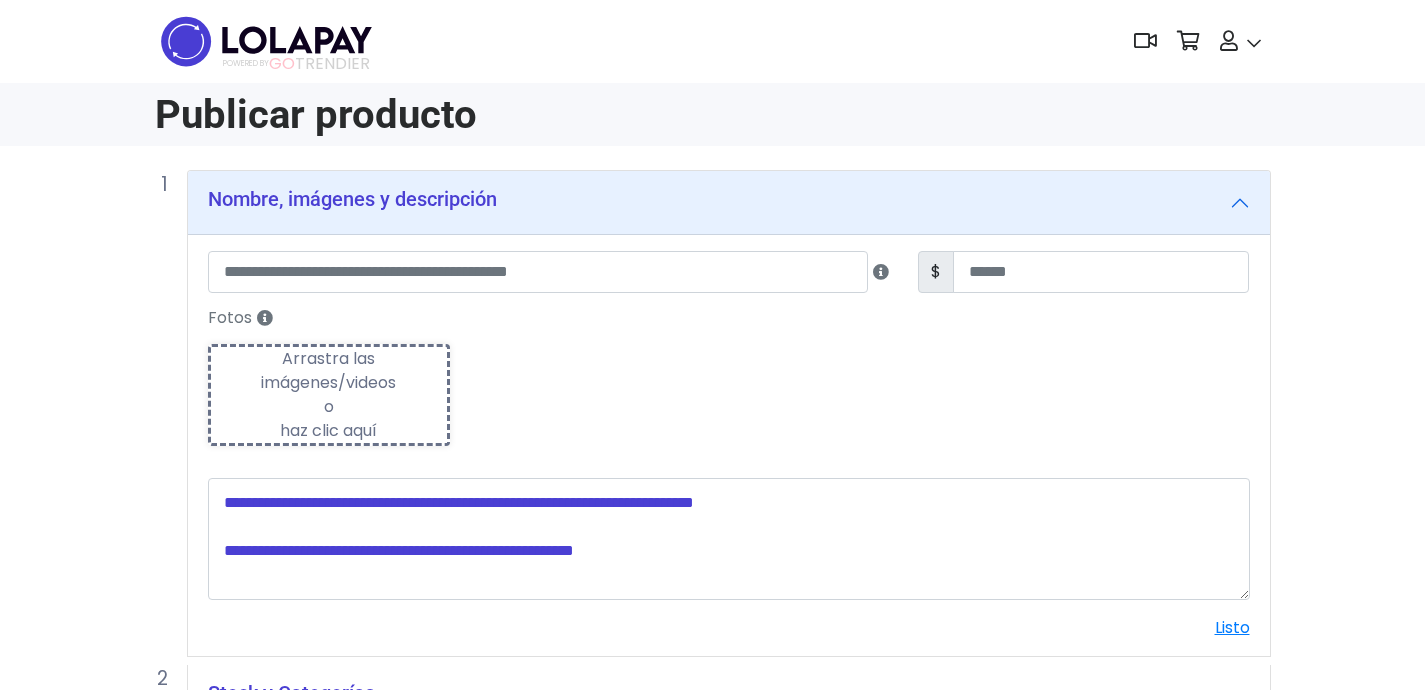 scroll, scrollTop: 0, scrollLeft: 0, axis: both 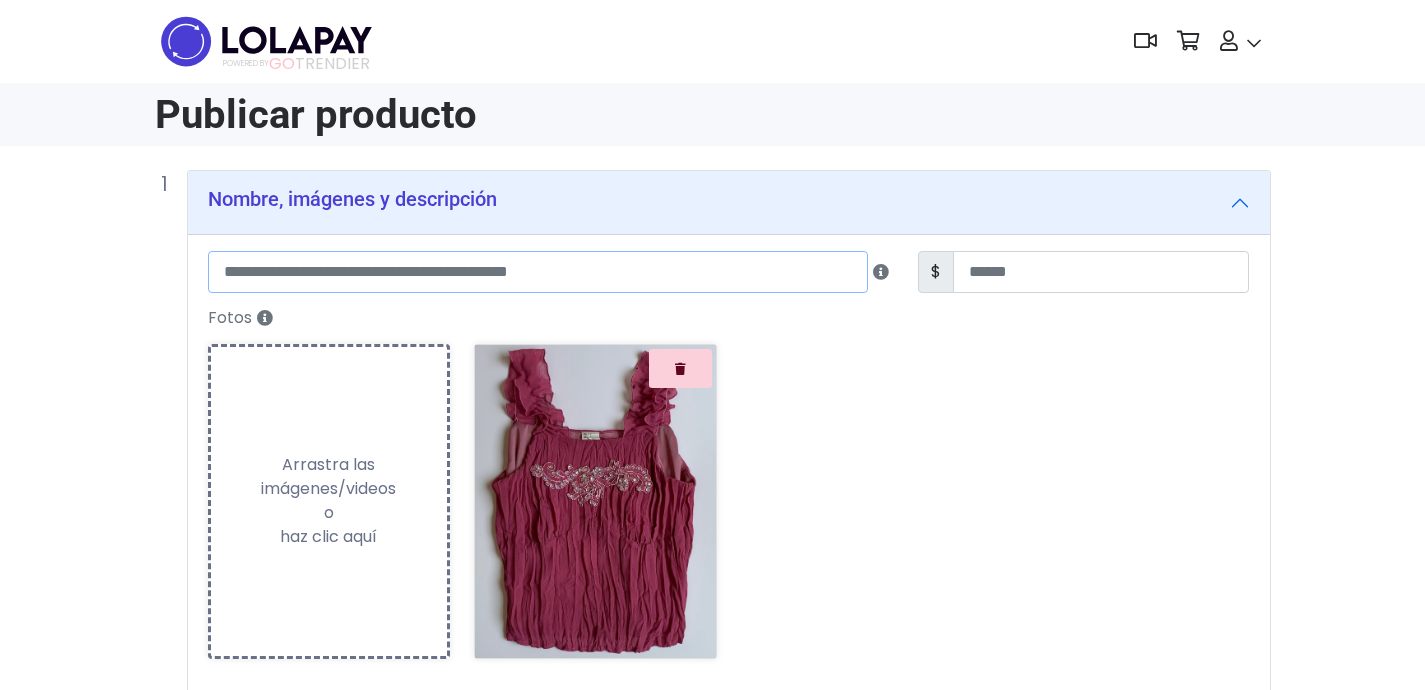 click at bounding box center [538, 272] 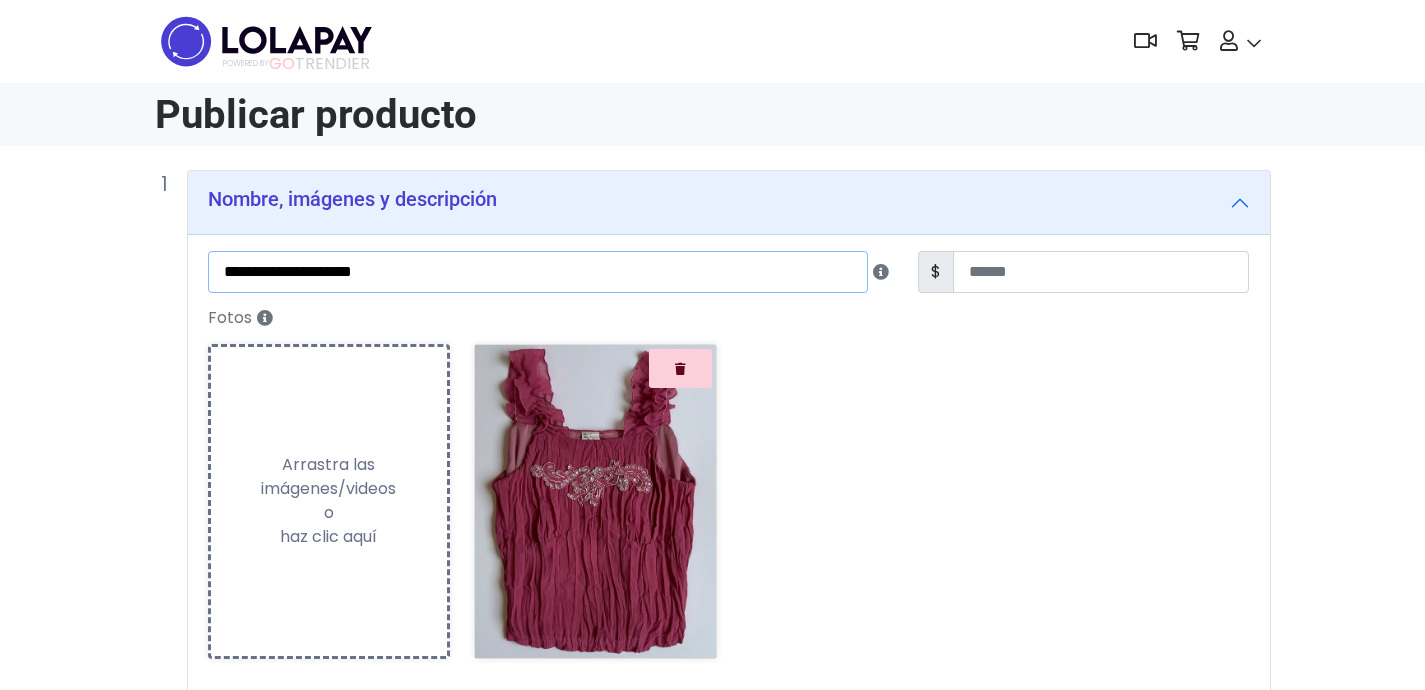type on "**********" 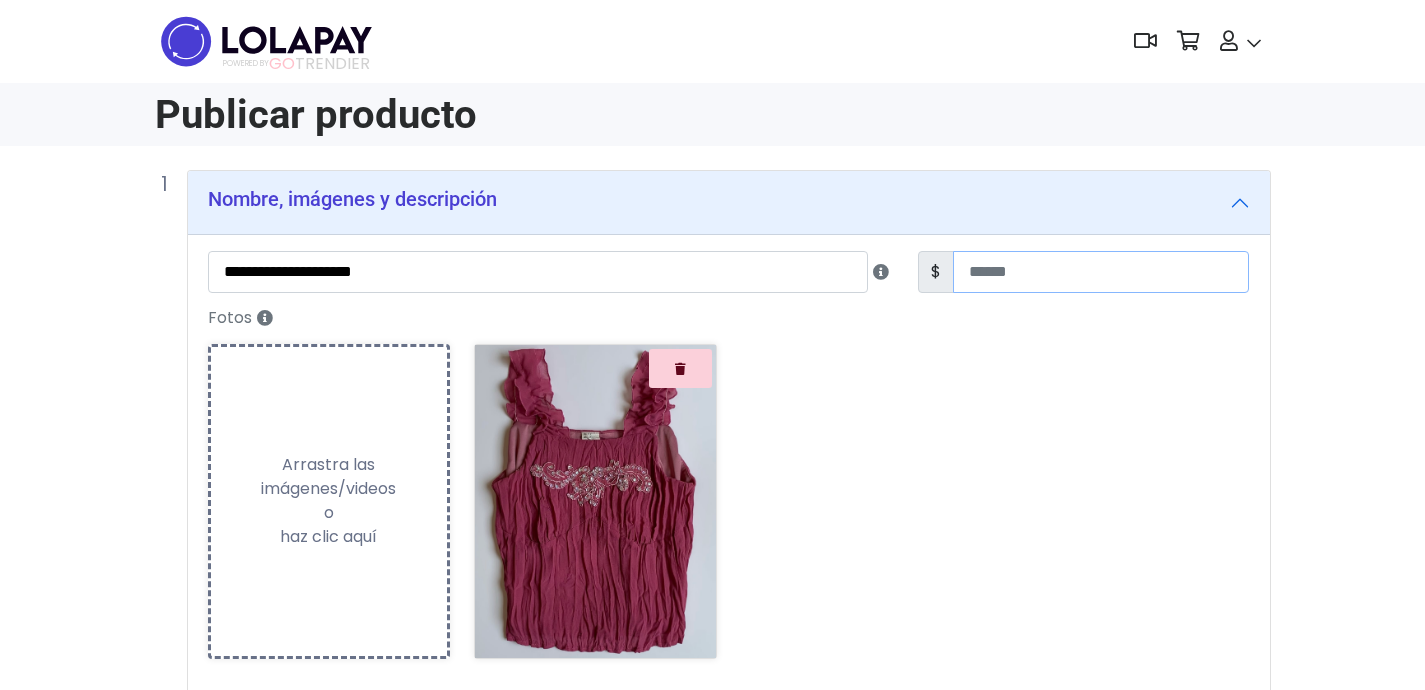 click at bounding box center [1101, 272] 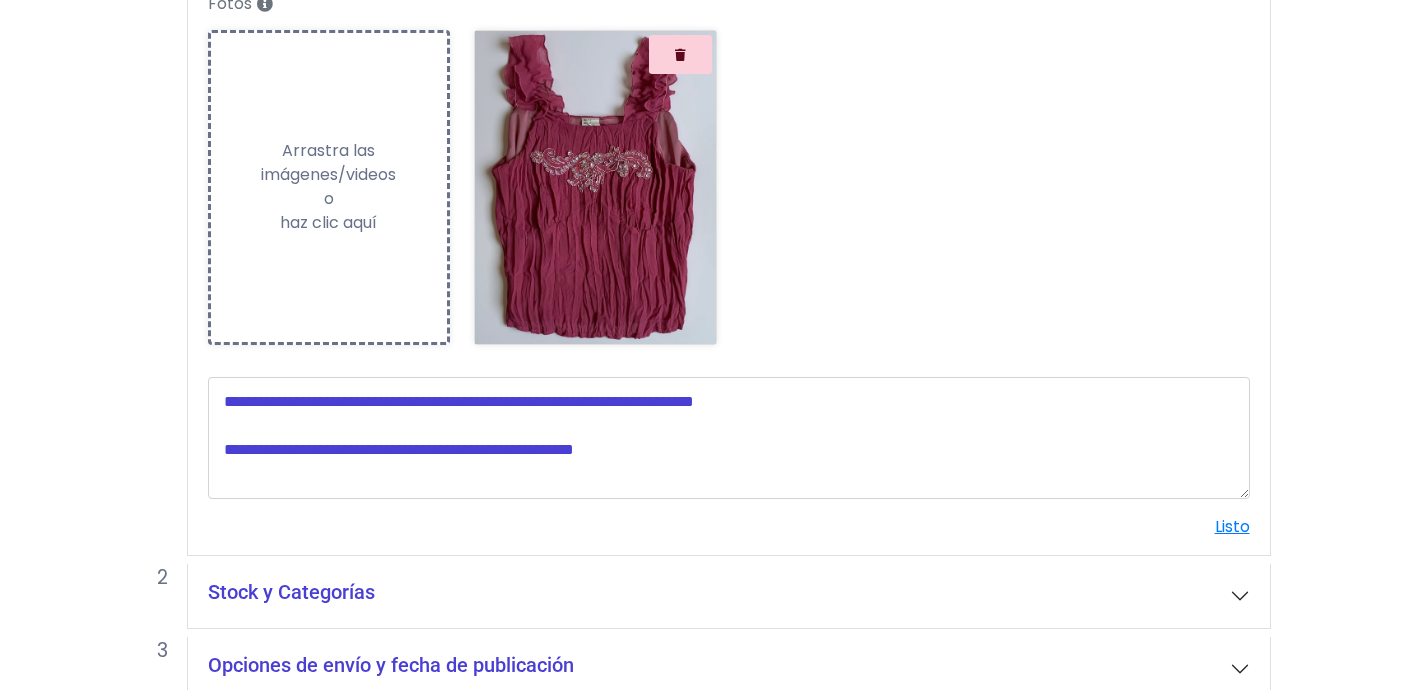 scroll, scrollTop: 418, scrollLeft: 0, axis: vertical 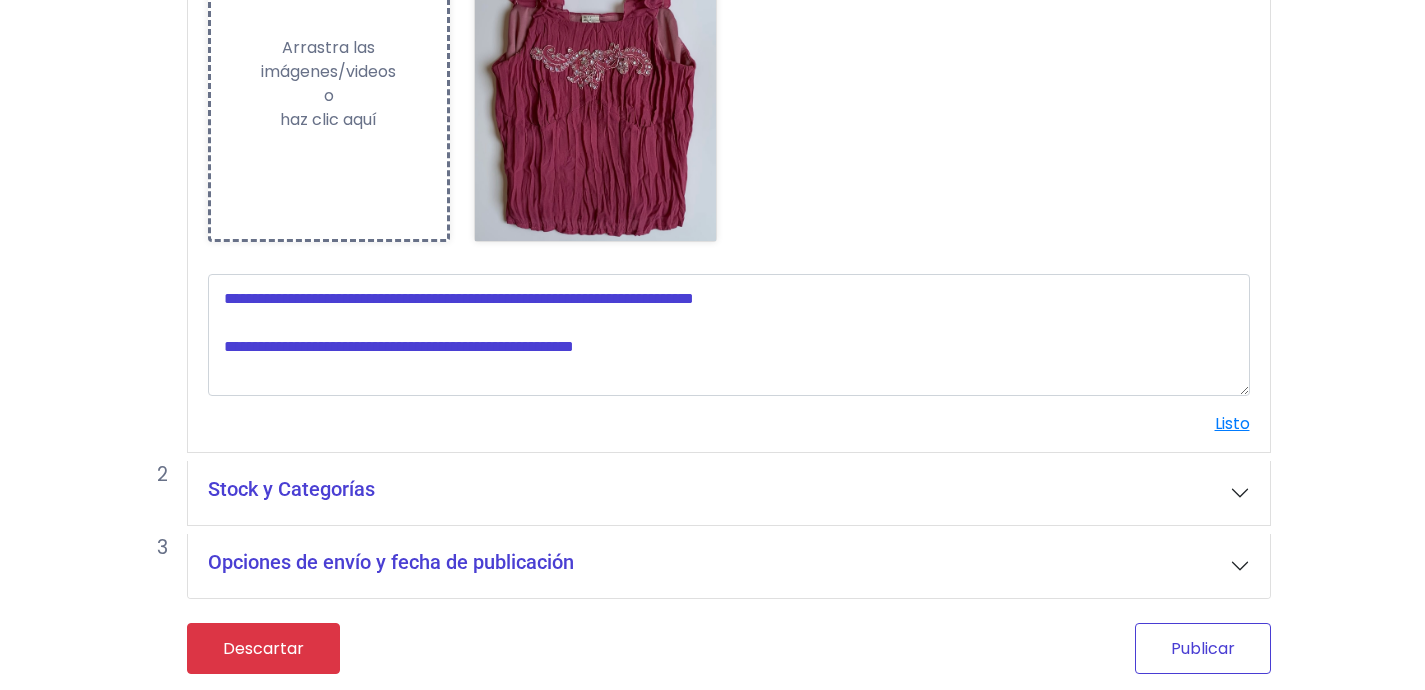 type on "***" 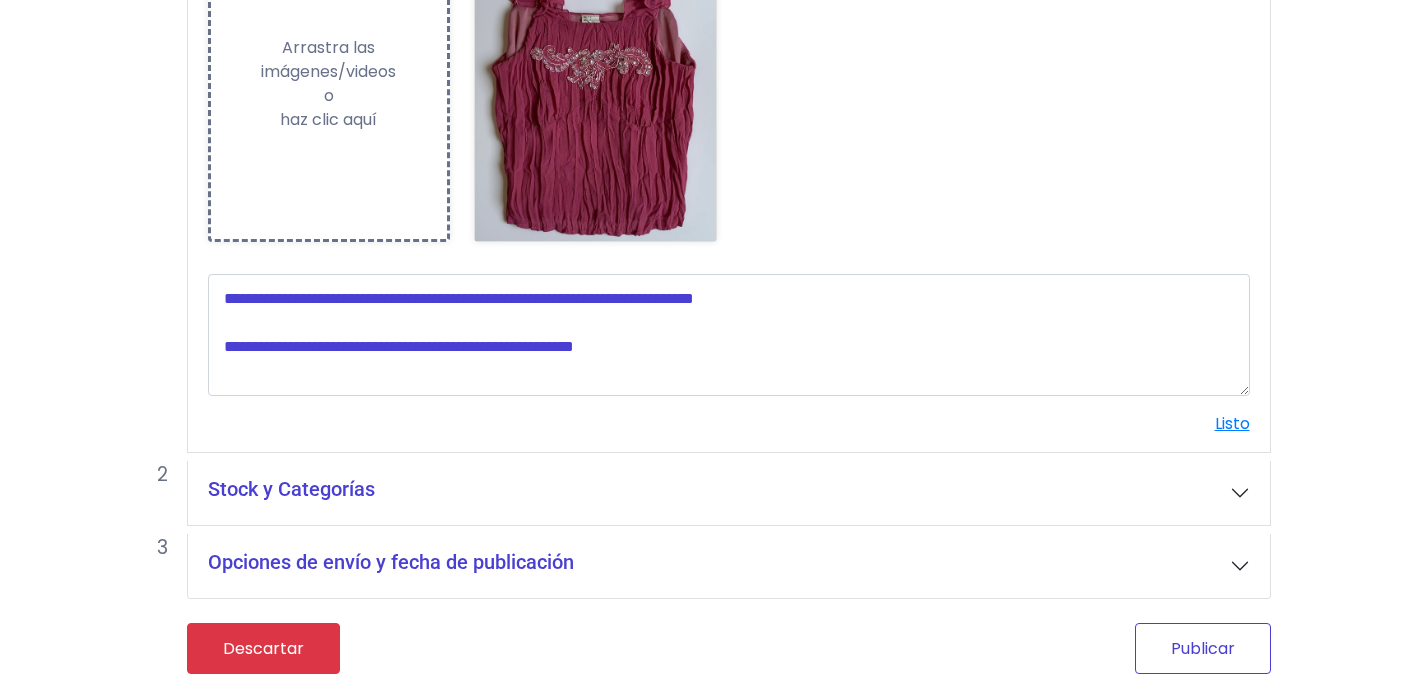 click on "Publicar" at bounding box center [1203, 648] 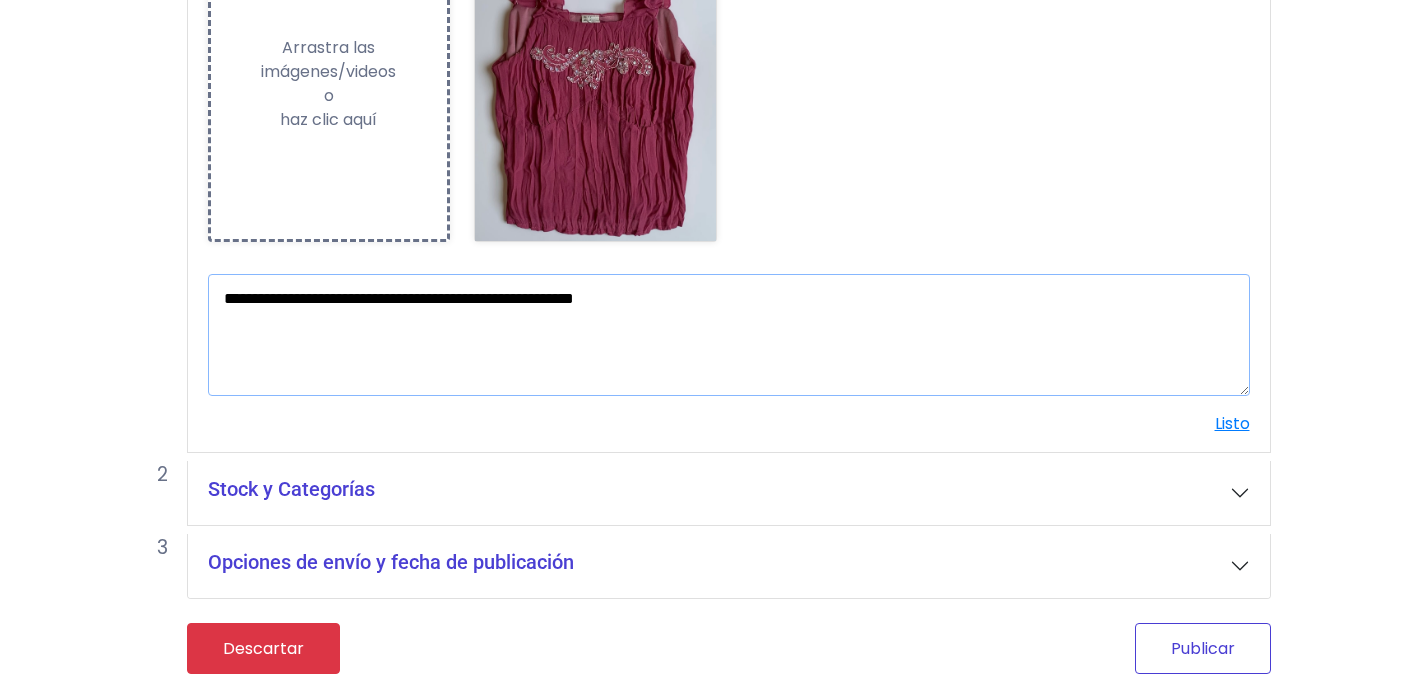 type on "**********" 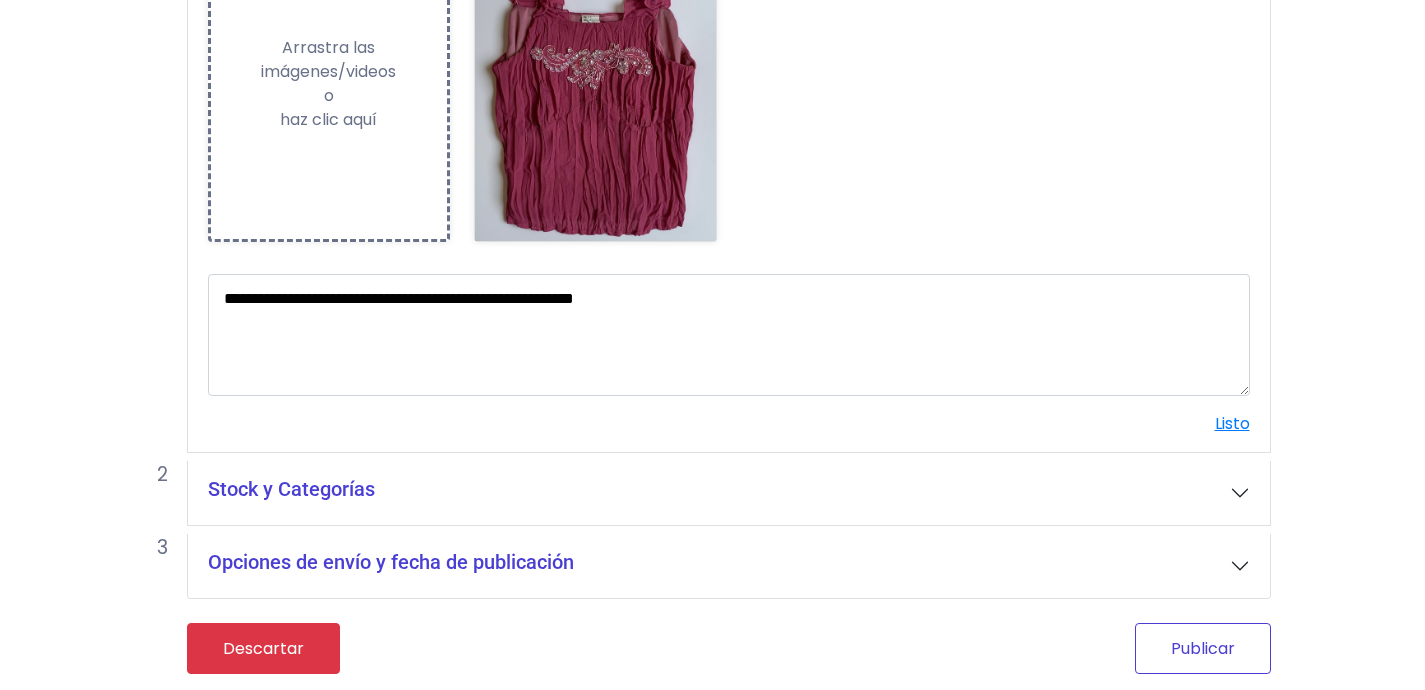click on "Publicar" at bounding box center [1203, 648] 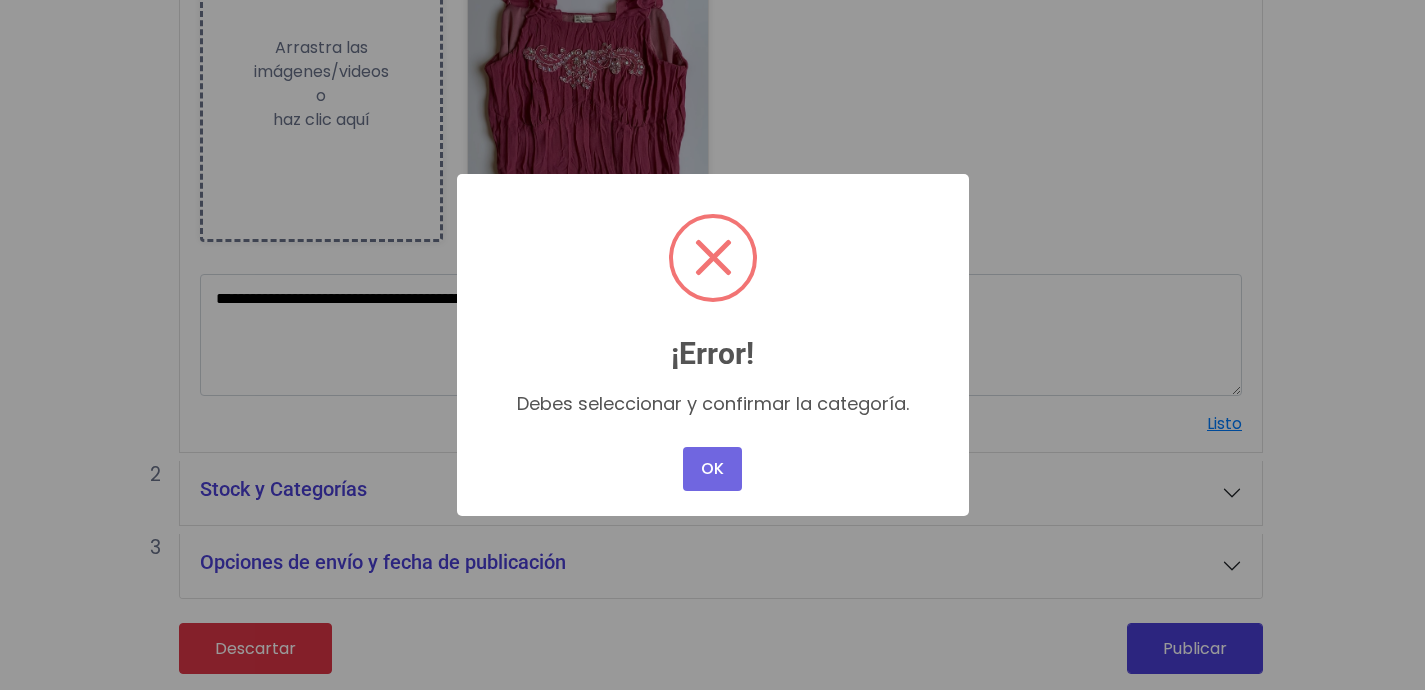scroll, scrollTop: 403, scrollLeft: 0, axis: vertical 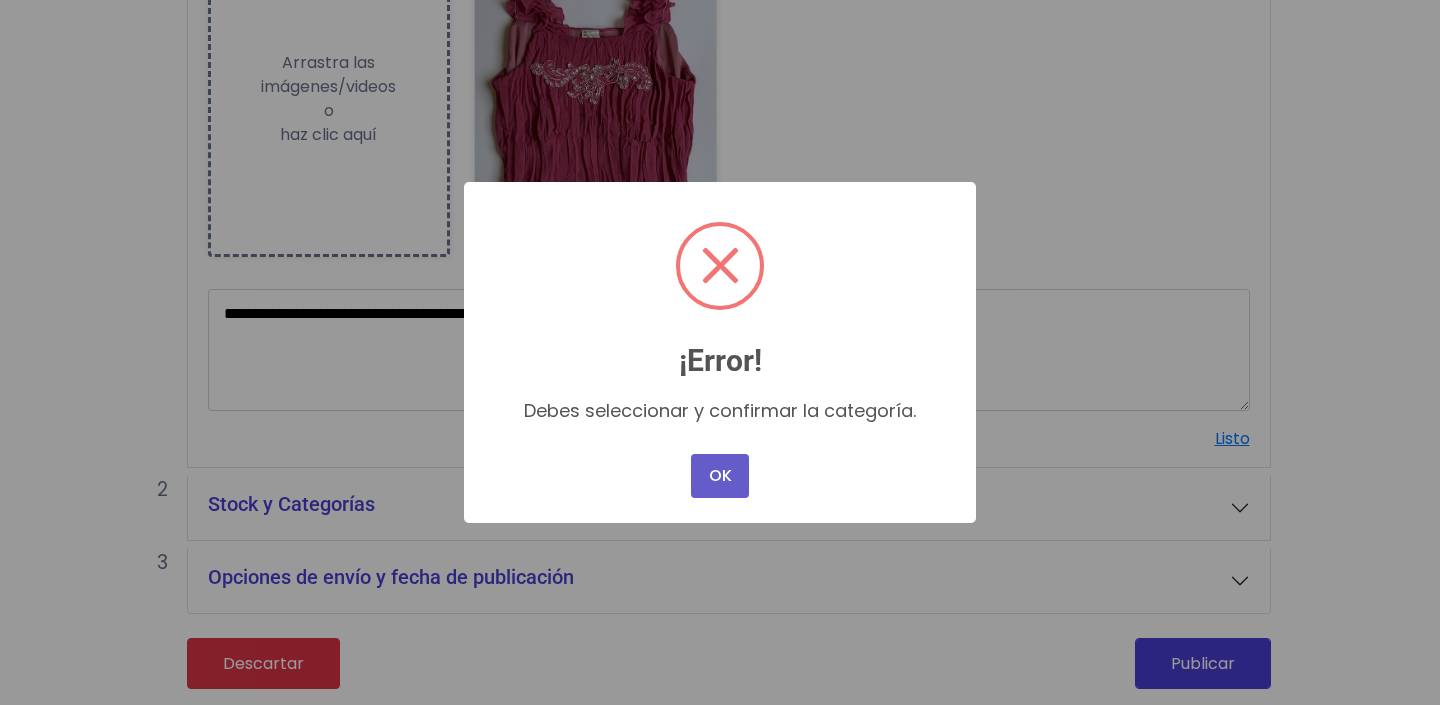 click on "OK" at bounding box center [720, 476] 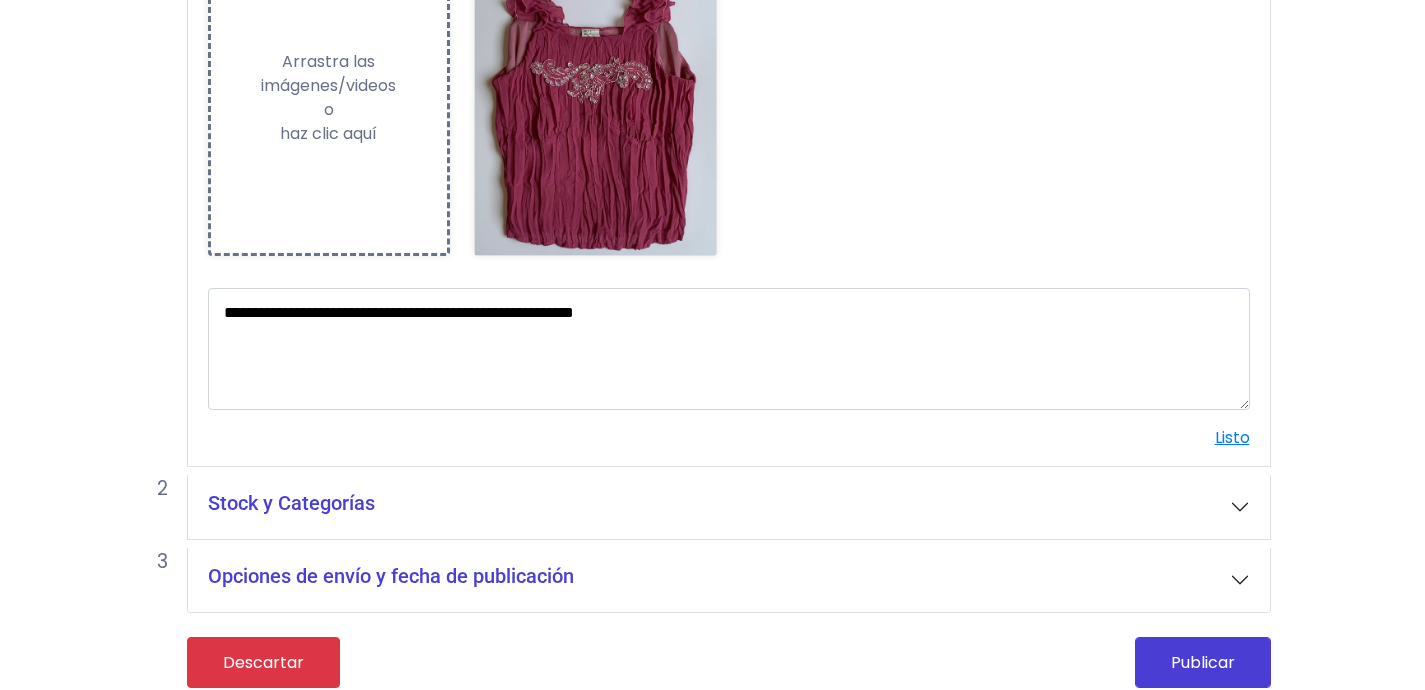 click on "Stock y Categorías" at bounding box center (729, 507) 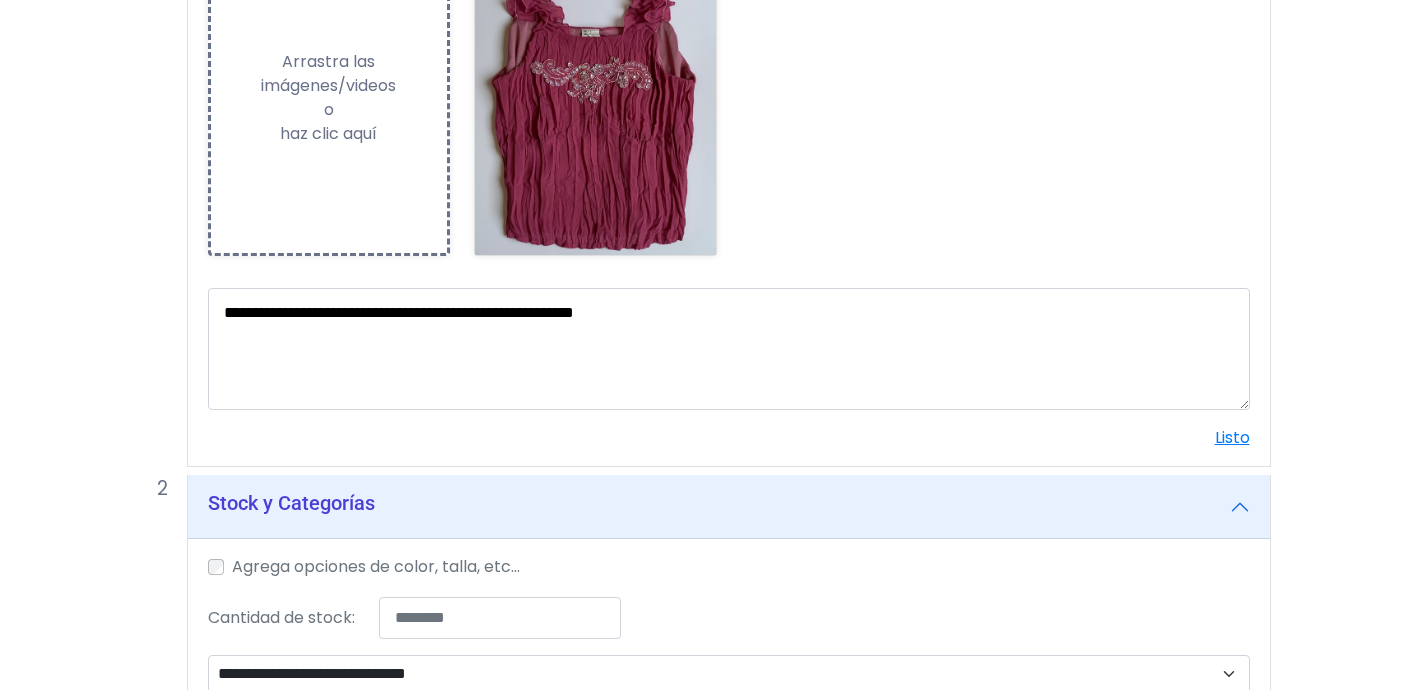 scroll, scrollTop: 726, scrollLeft: 0, axis: vertical 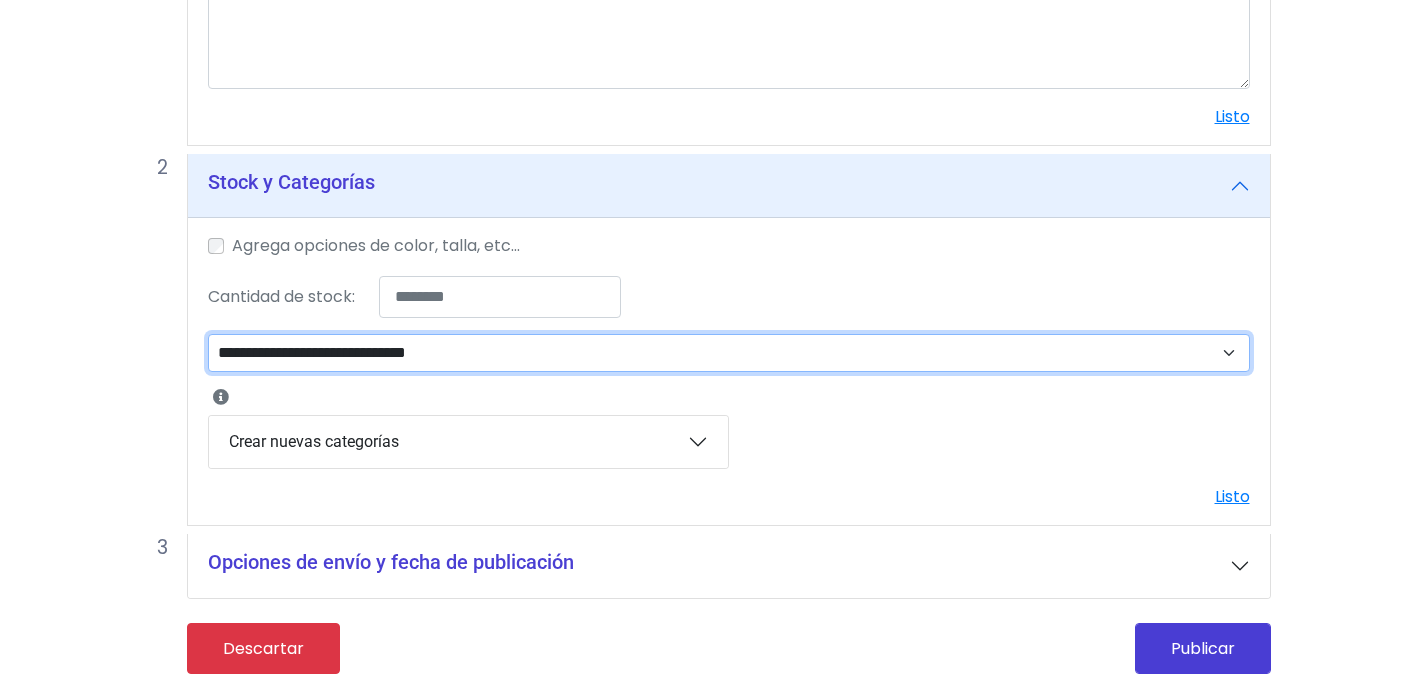 select on "**" 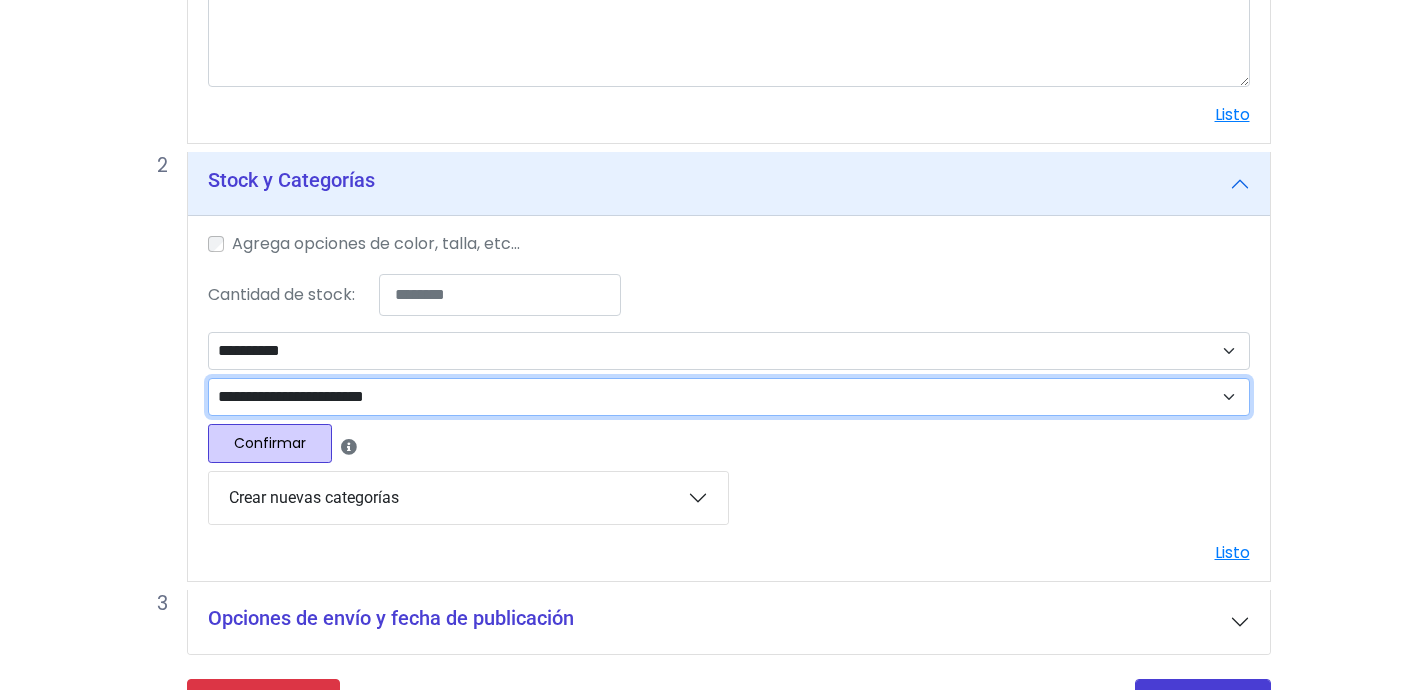 select on "***" 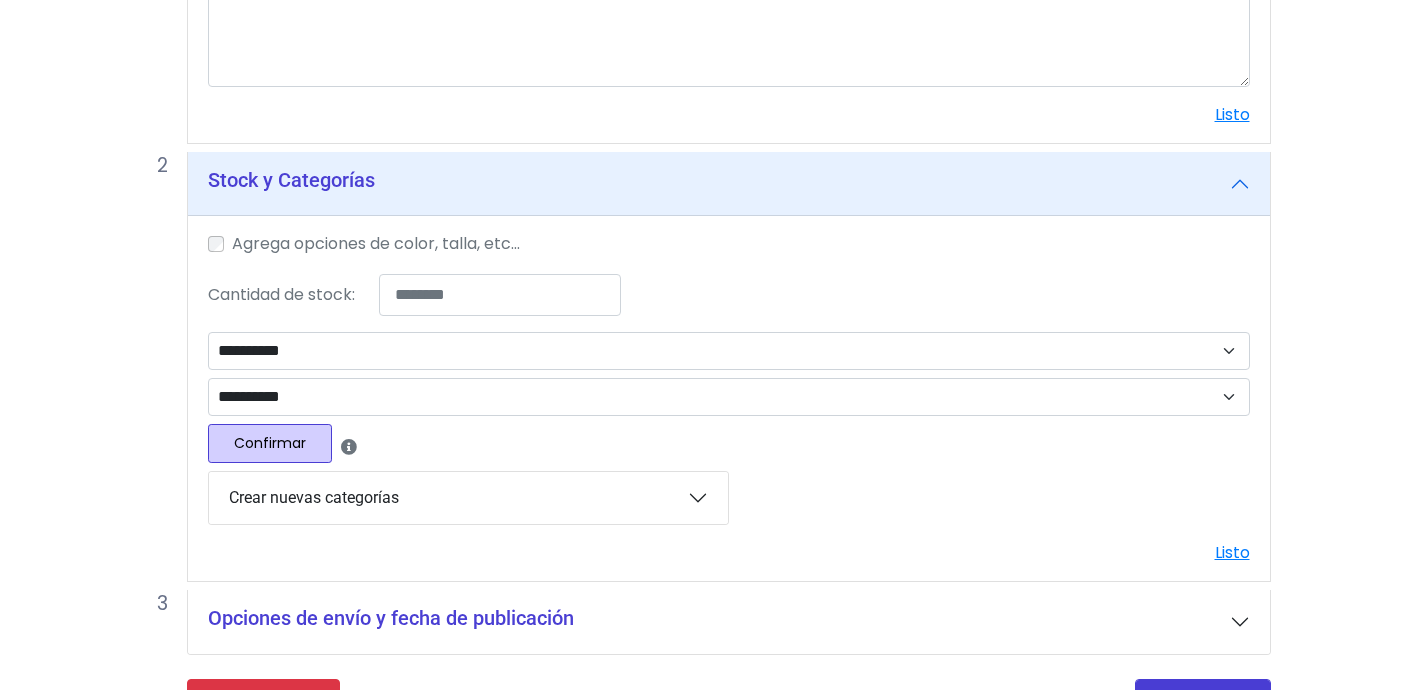 click on "Crear nuevas categorías" at bounding box center [468, 498] 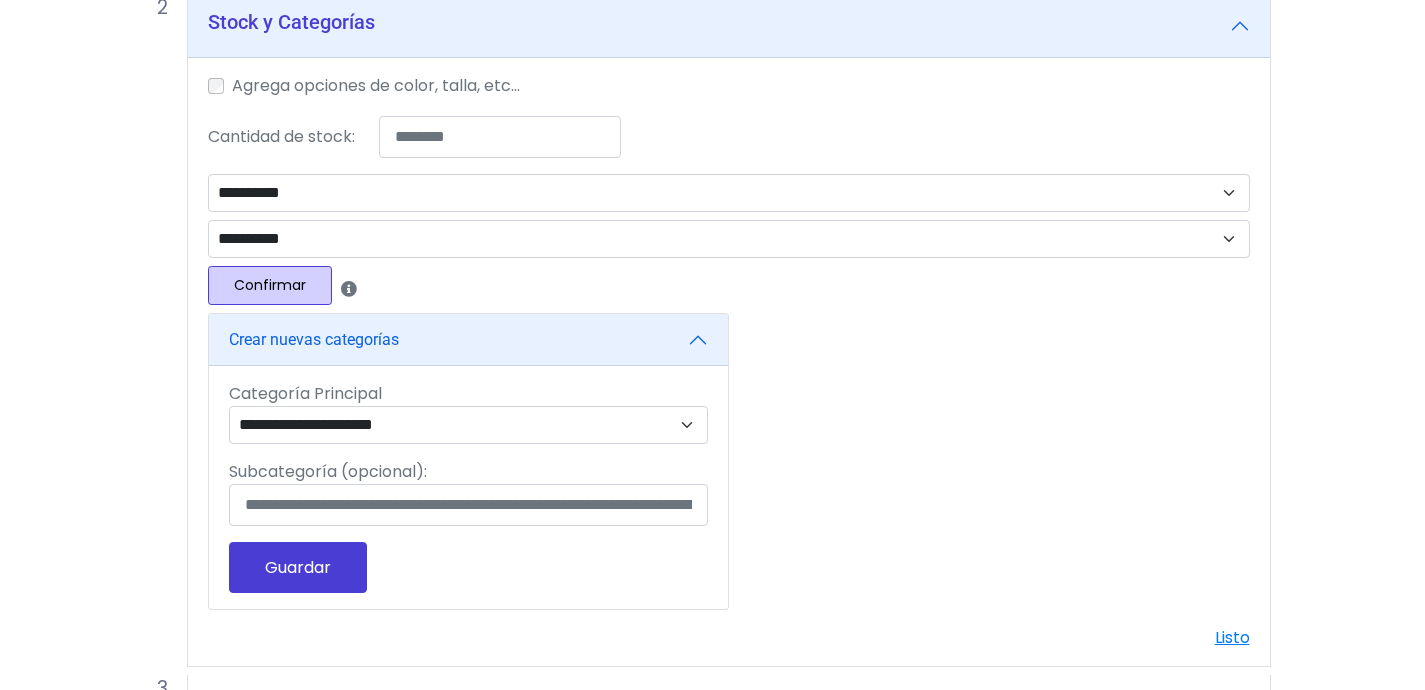 scroll, scrollTop: 1028, scrollLeft: 0, axis: vertical 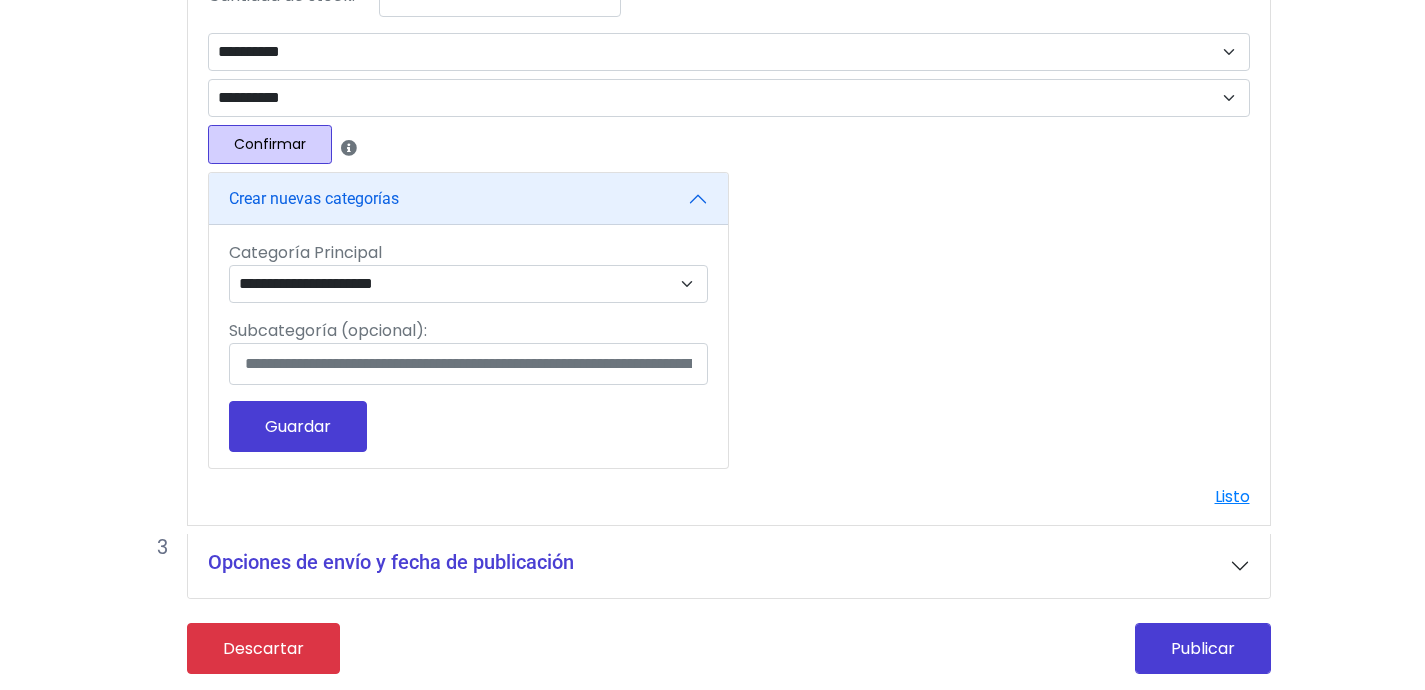 click on "Crear nuevas categorías" at bounding box center [468, 199] 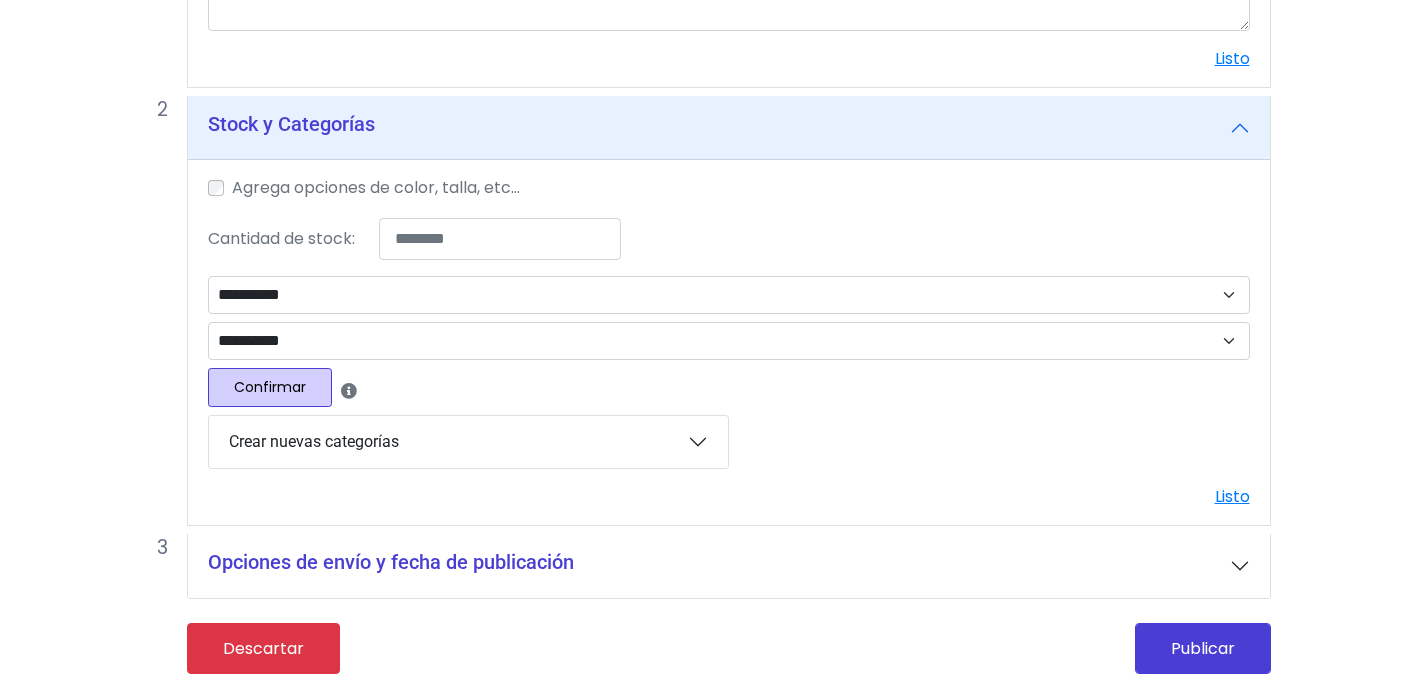 scroll, scrollTop: 784, scrollLeft: 0, axis: vertical 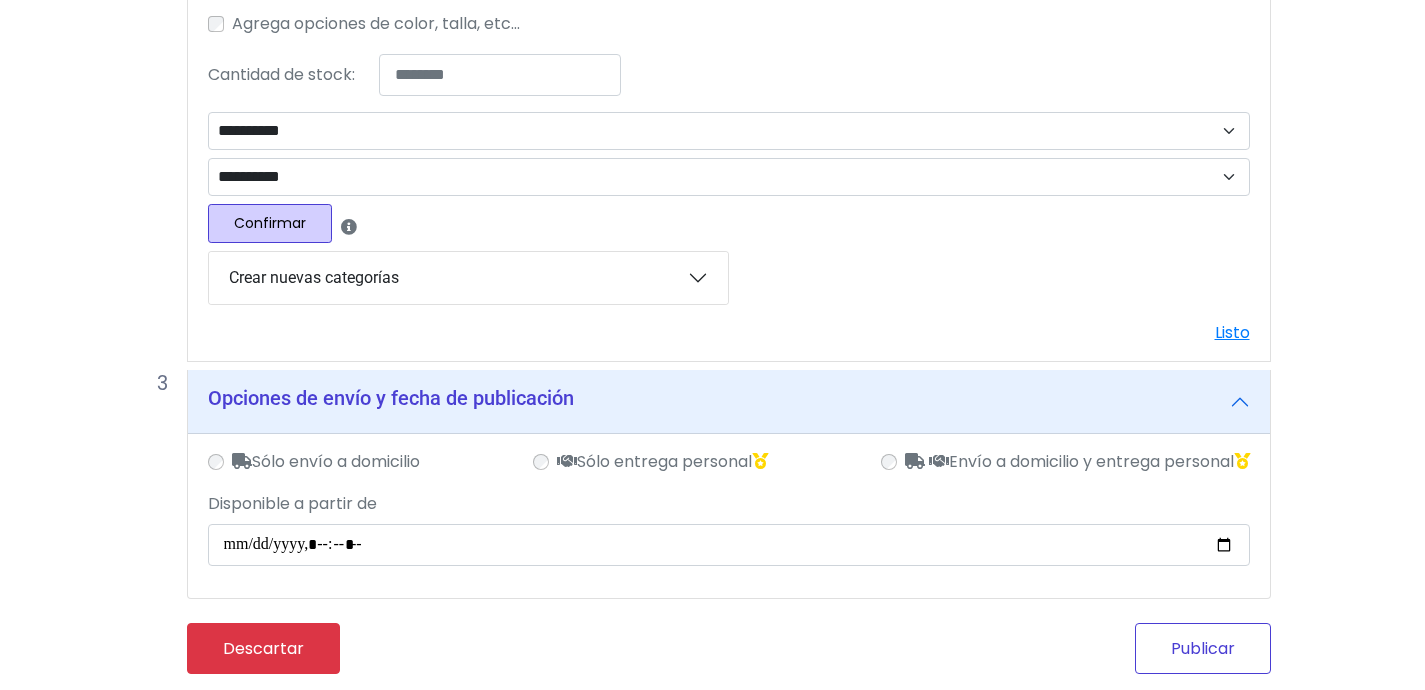 click on "Publicar" at bounding box center (1203, 648) 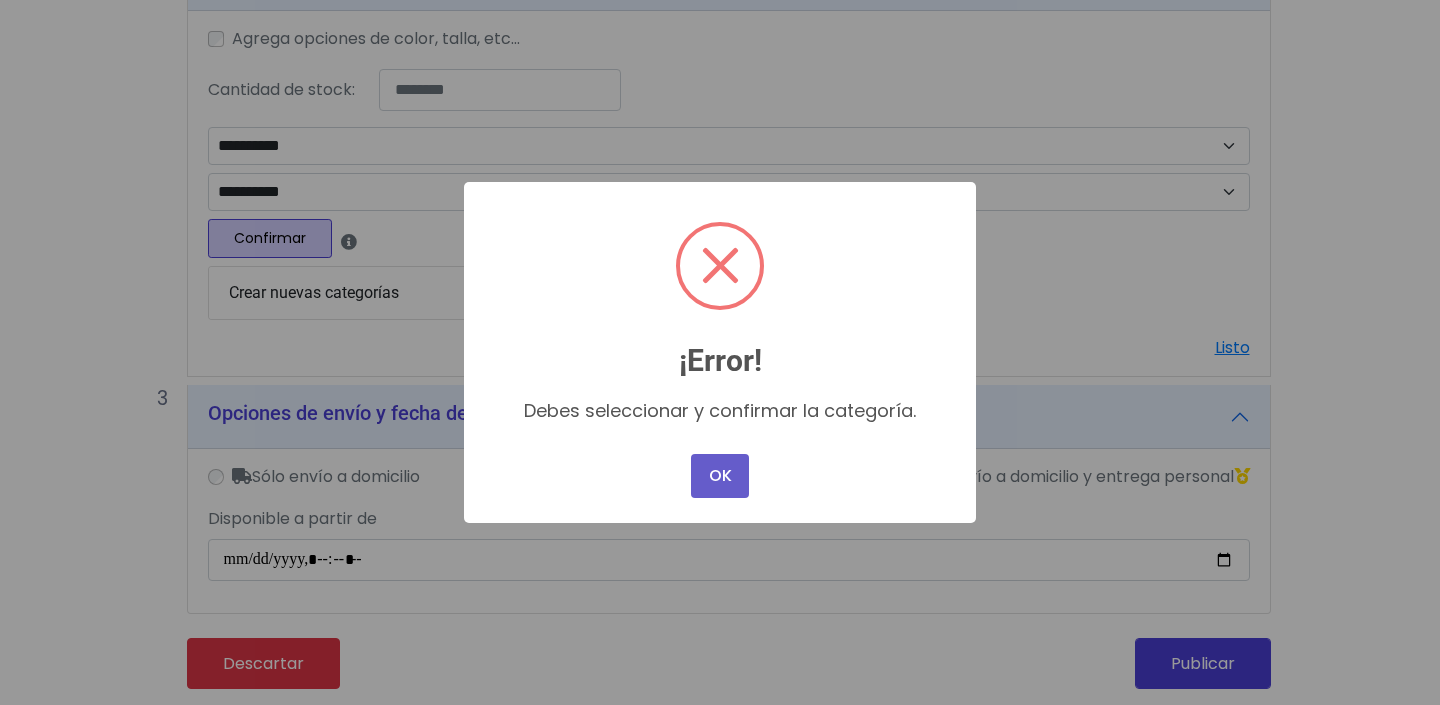click on "OK" at bounding box center [720, 476] 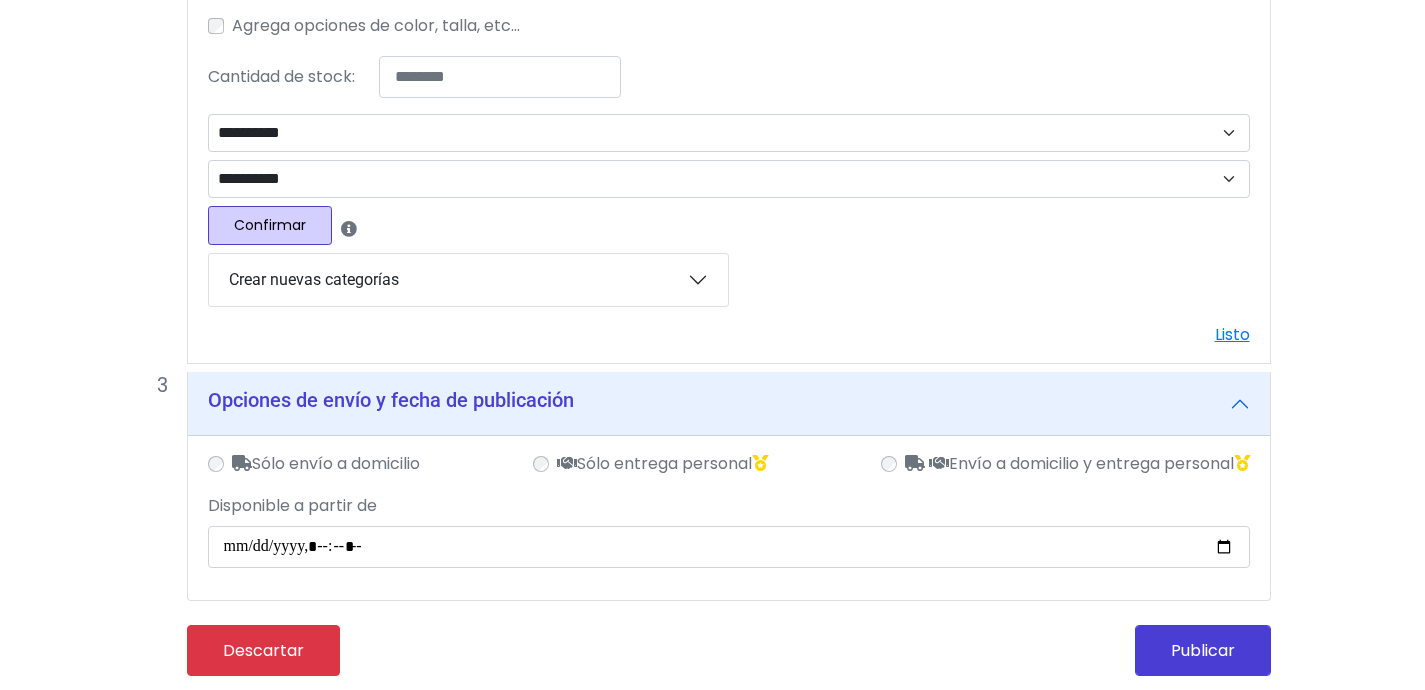 click on "Confirmar" at bounding box center (270, 225) 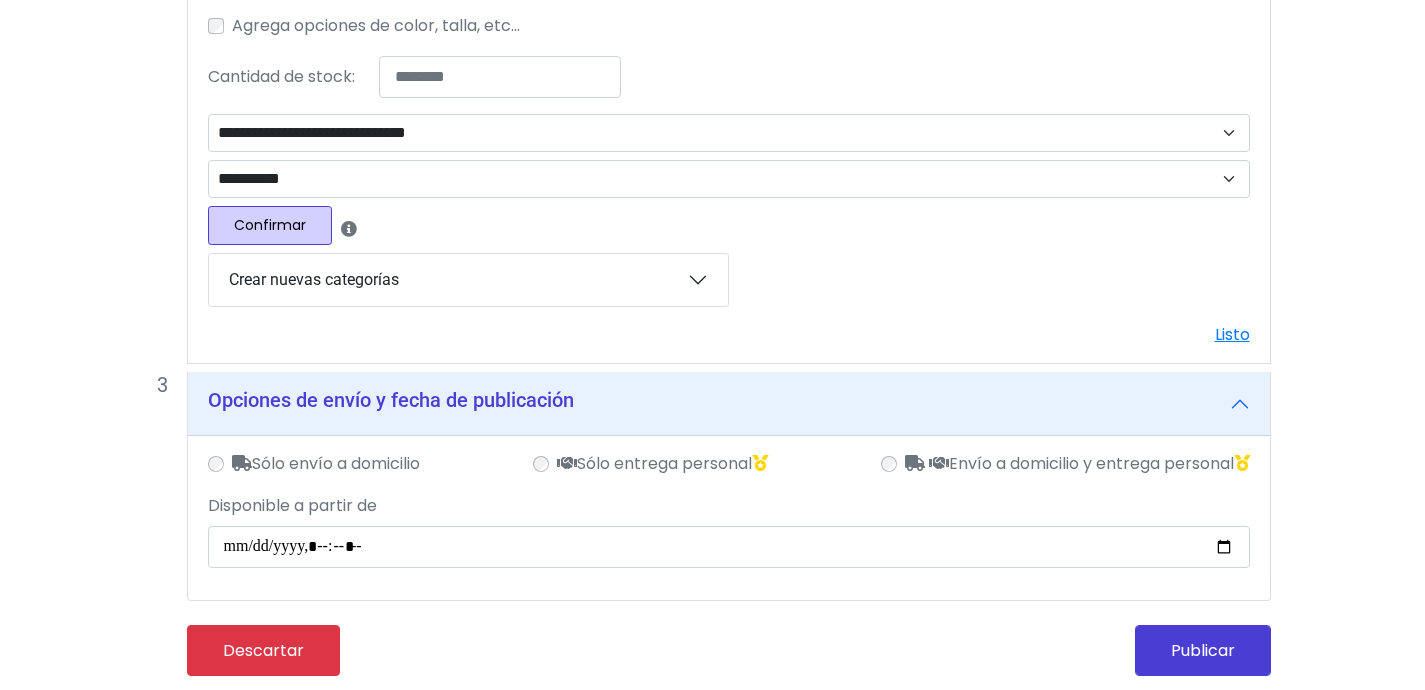scroll, scrollTop: 932, scrollLeft: 0, axis: vertical 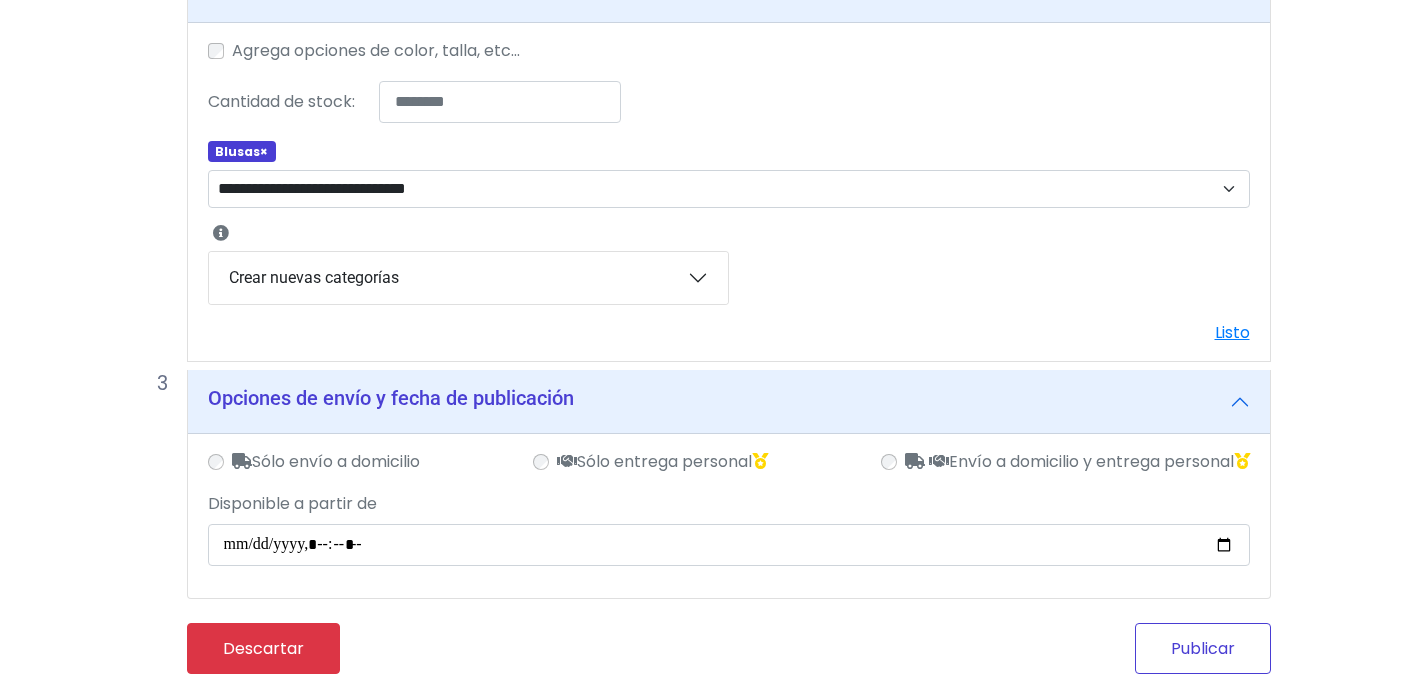 click on "Publicar" at bounding box center (1203, 648) 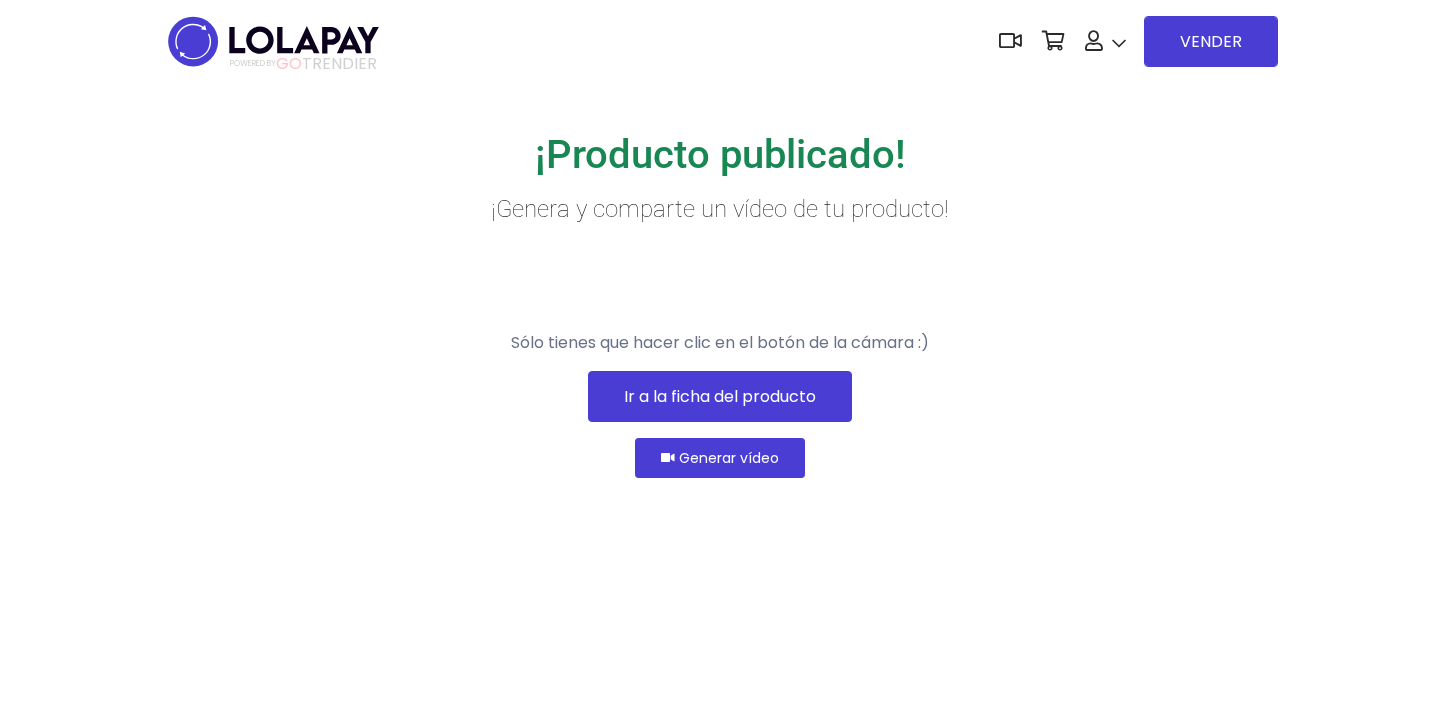 scroll, scrollTop: 0, scrollLeft: 0, axis: both 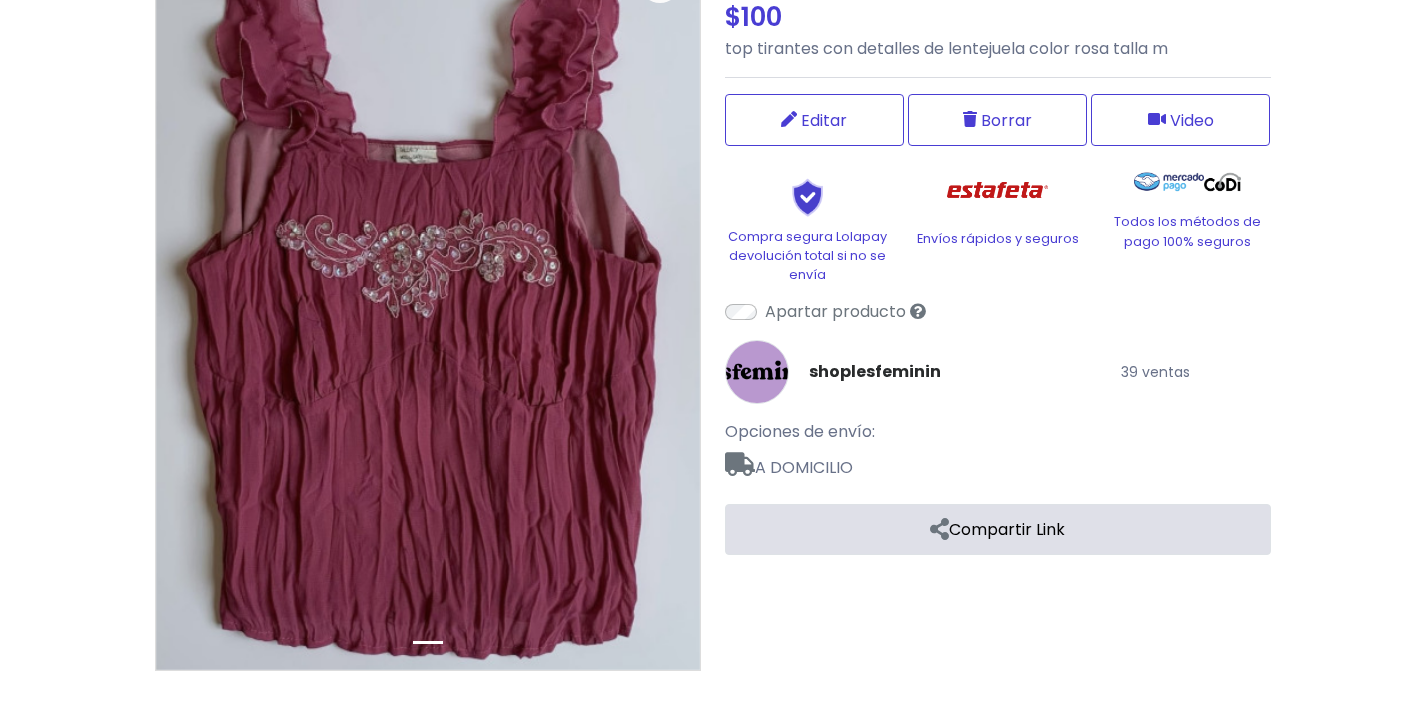 click on "Compartir Link" at bounding box center (998, 529) 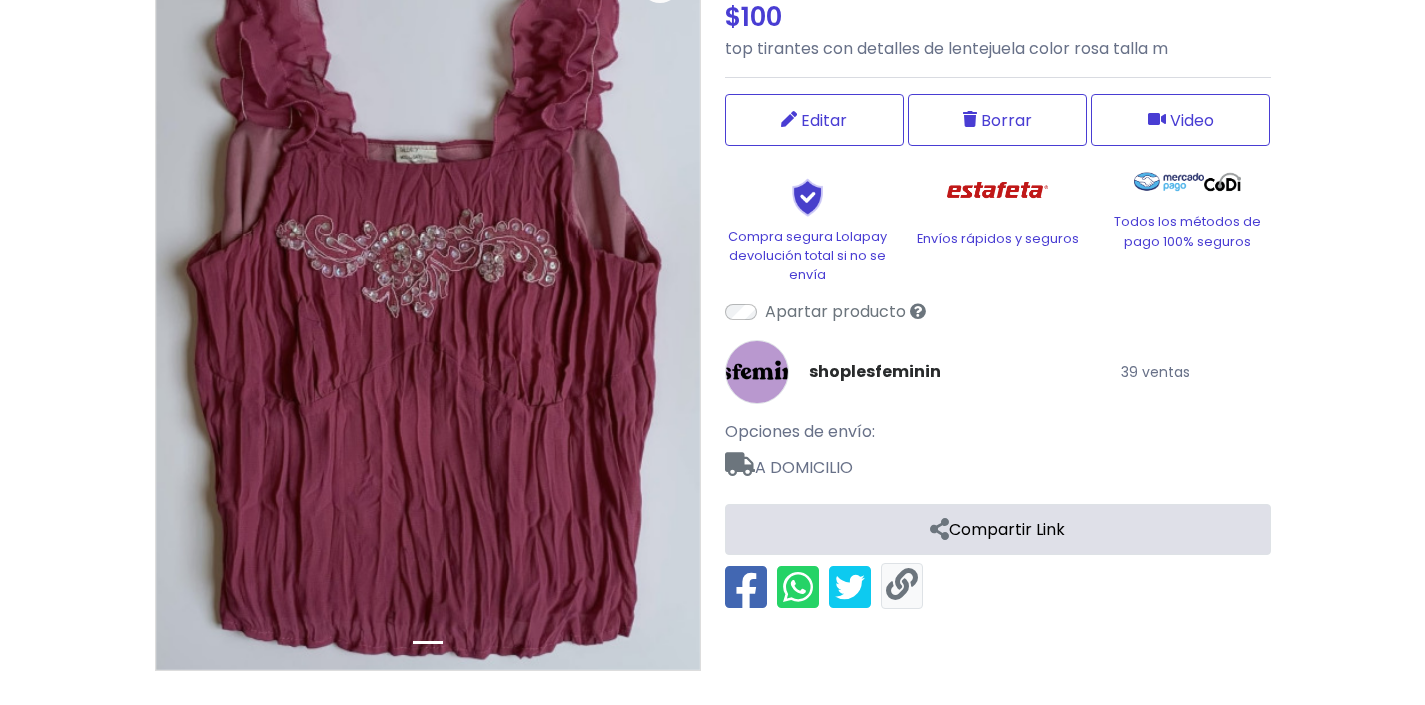 click at bounding box center (902, 586) 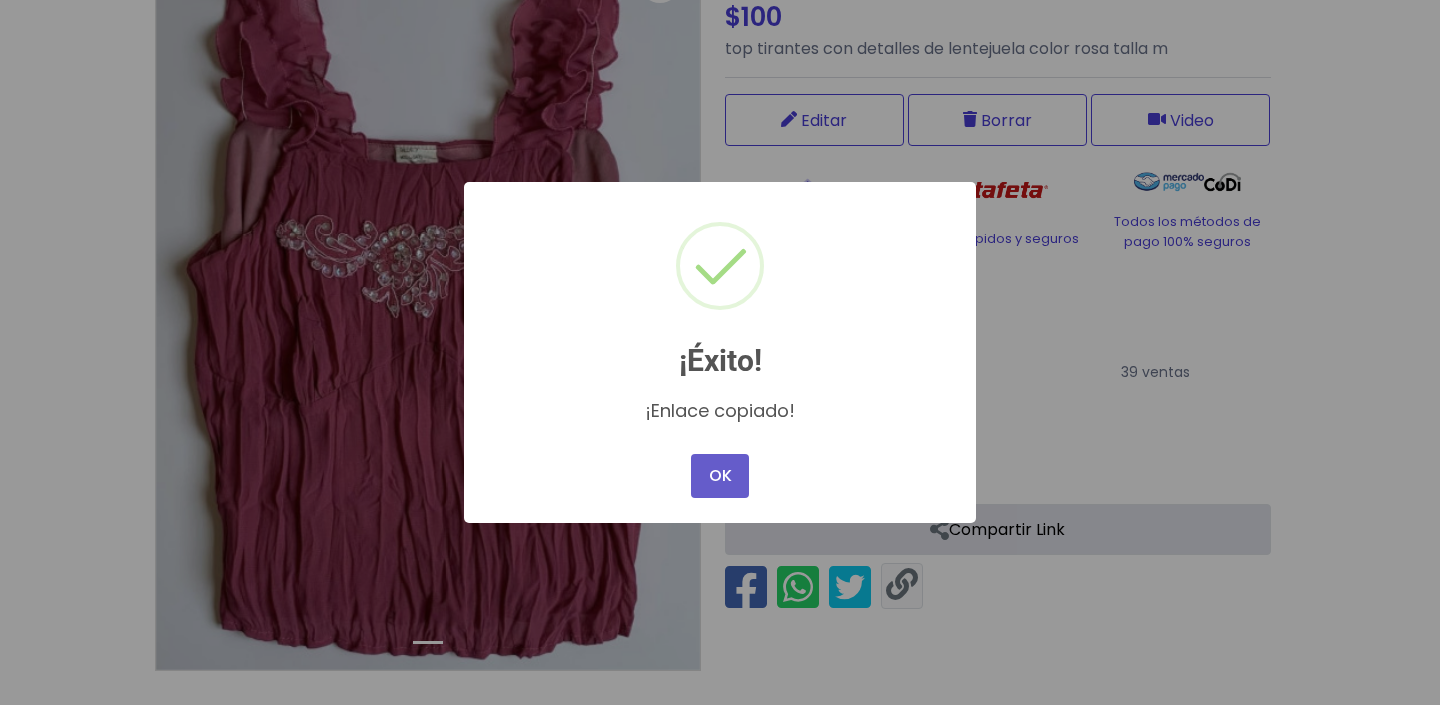 click on "OK" at bounding box center [720, 476] 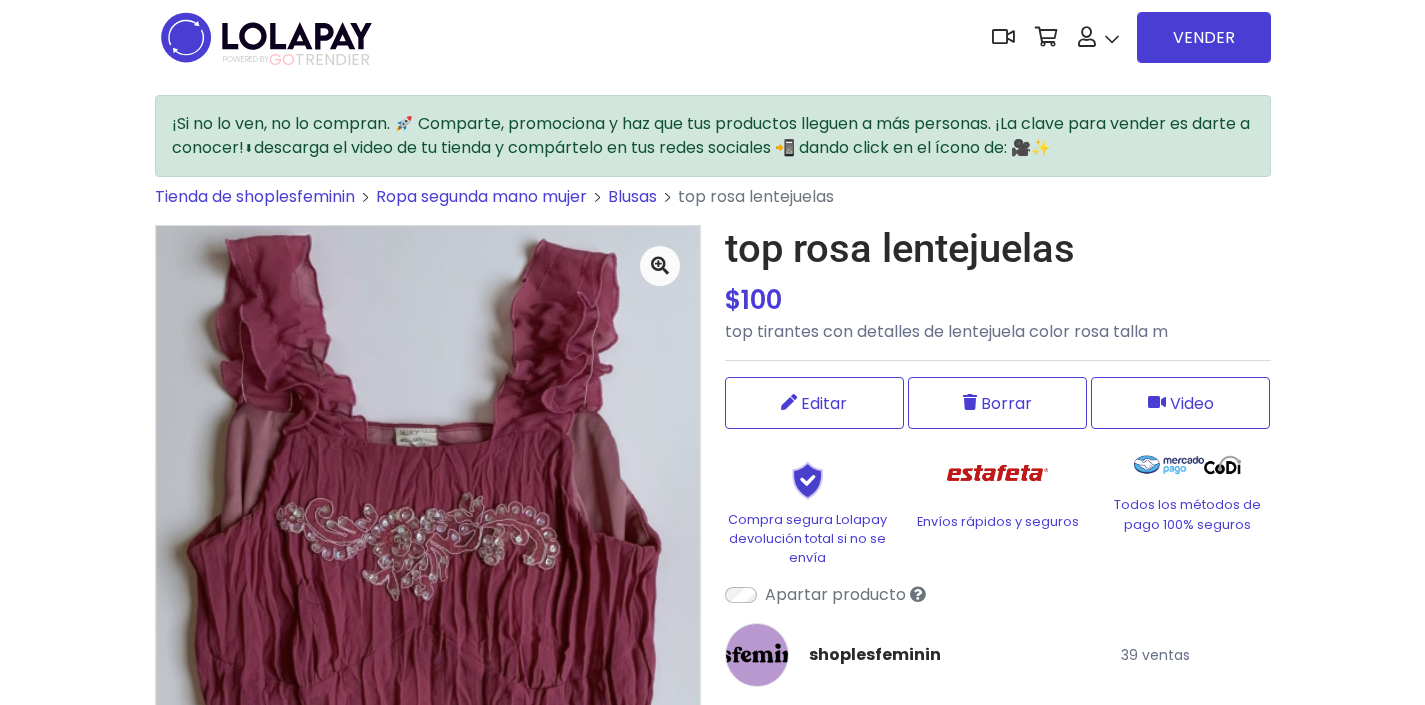 scroll, scrollTop: 287, scrollLeft: 0, axis: vertical 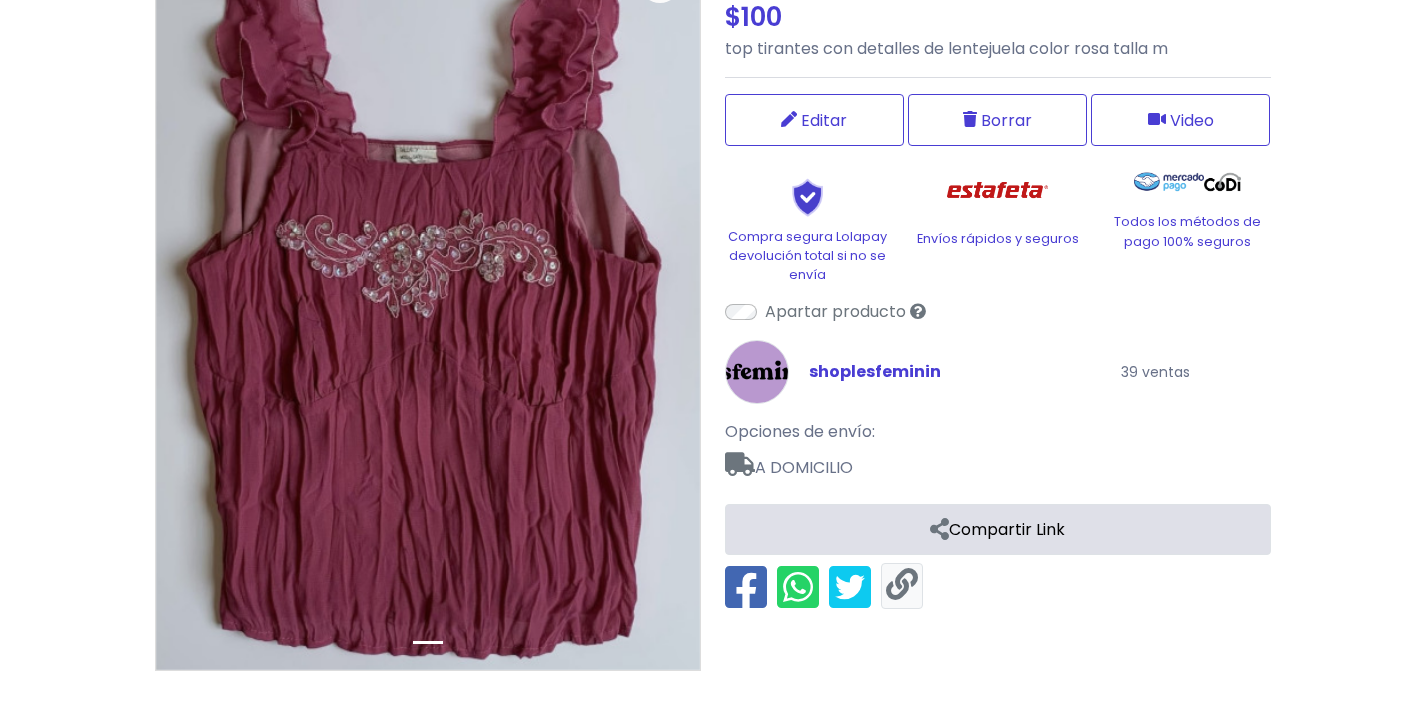 click on "shoplesfeminin" at bounding box center [875, 372] 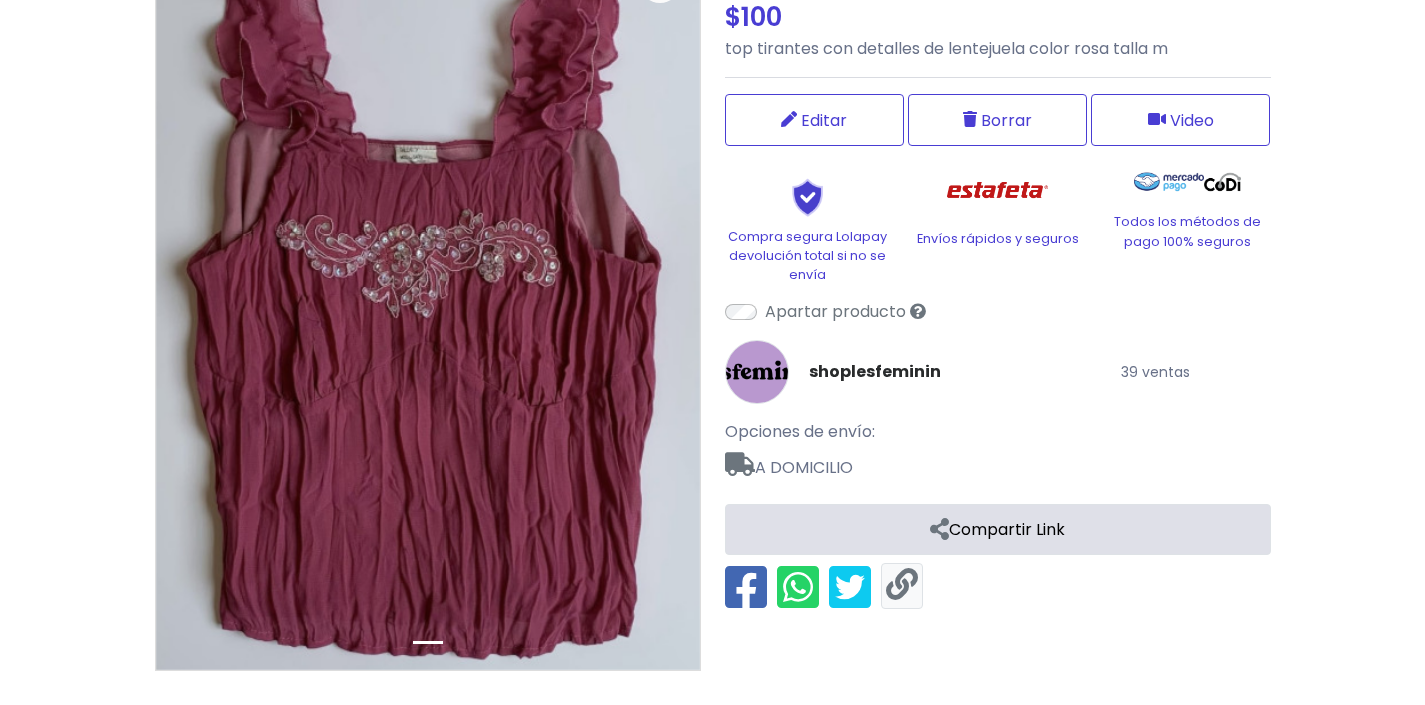click at bounding box center [757, 372] 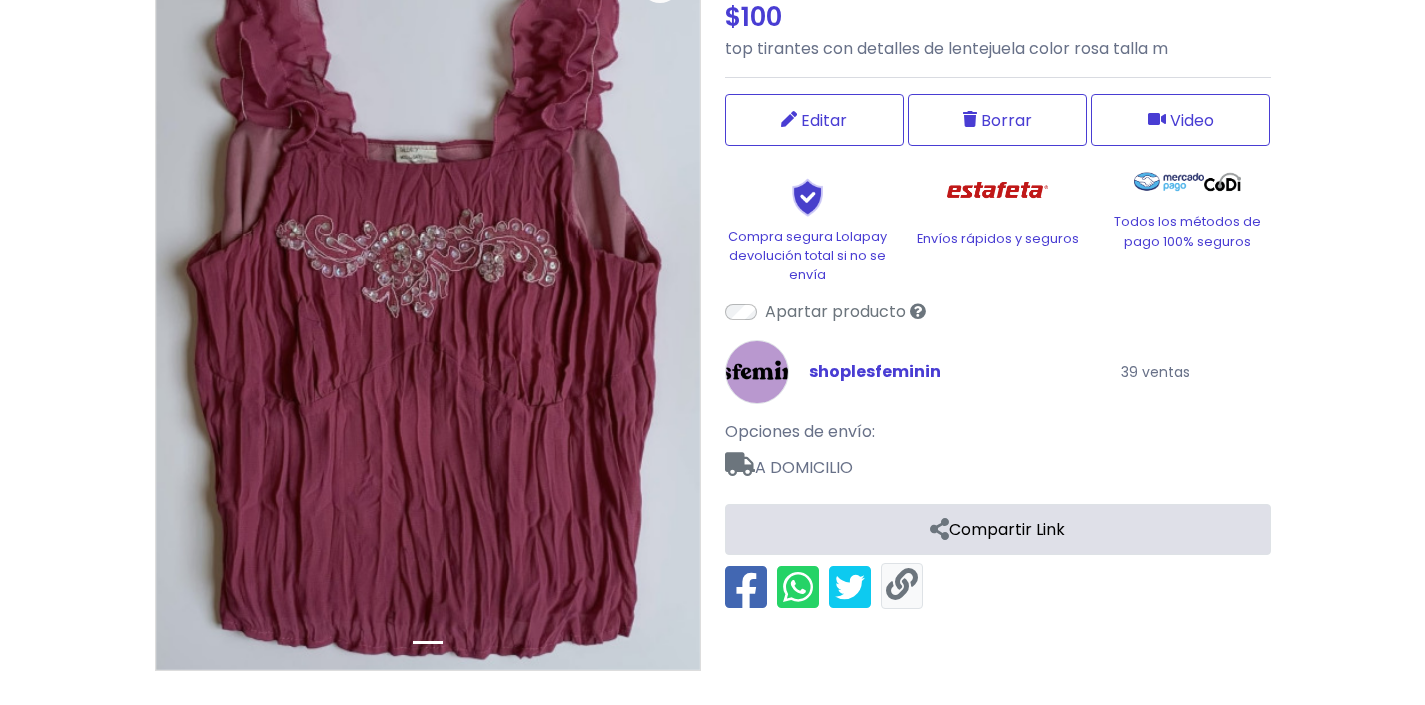 scroll, scrollTop: 0, scrollLeft: 0, axis: both 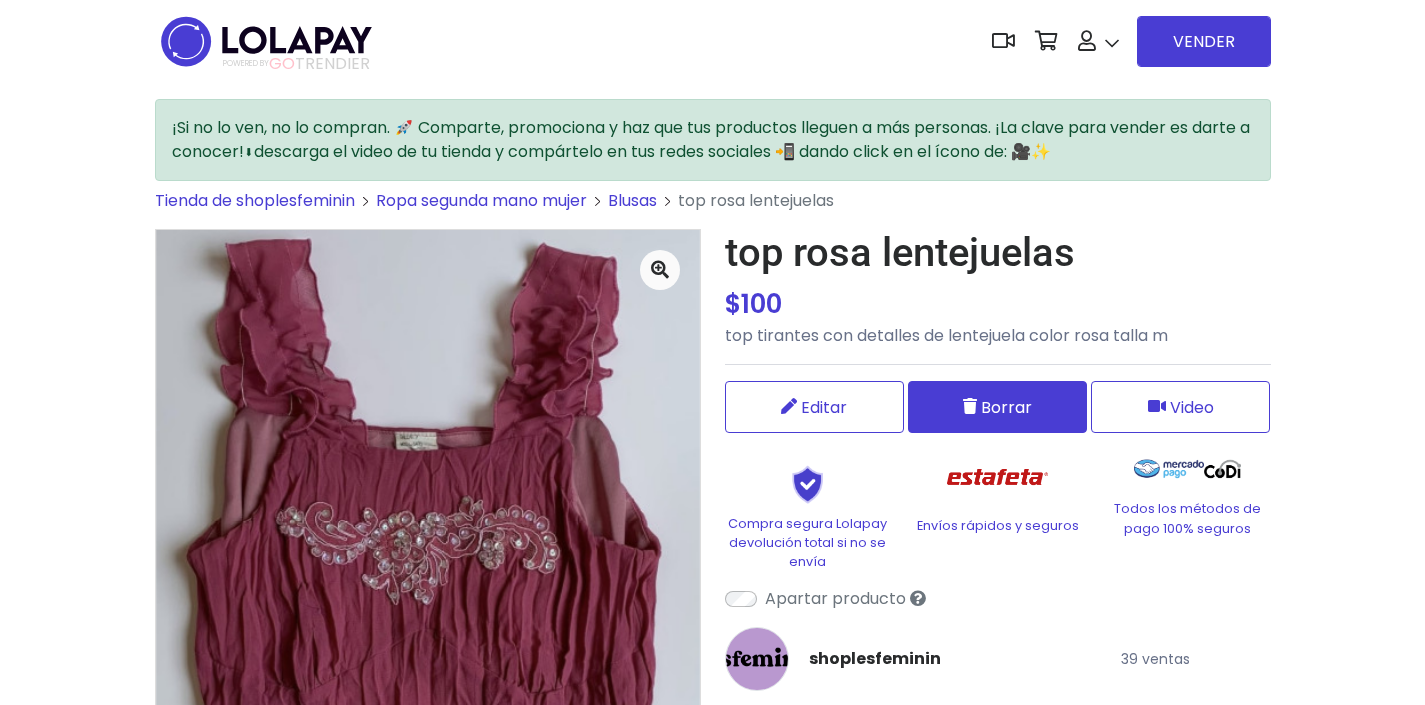 click on "Borrar" at bounding box center (1006, 407) 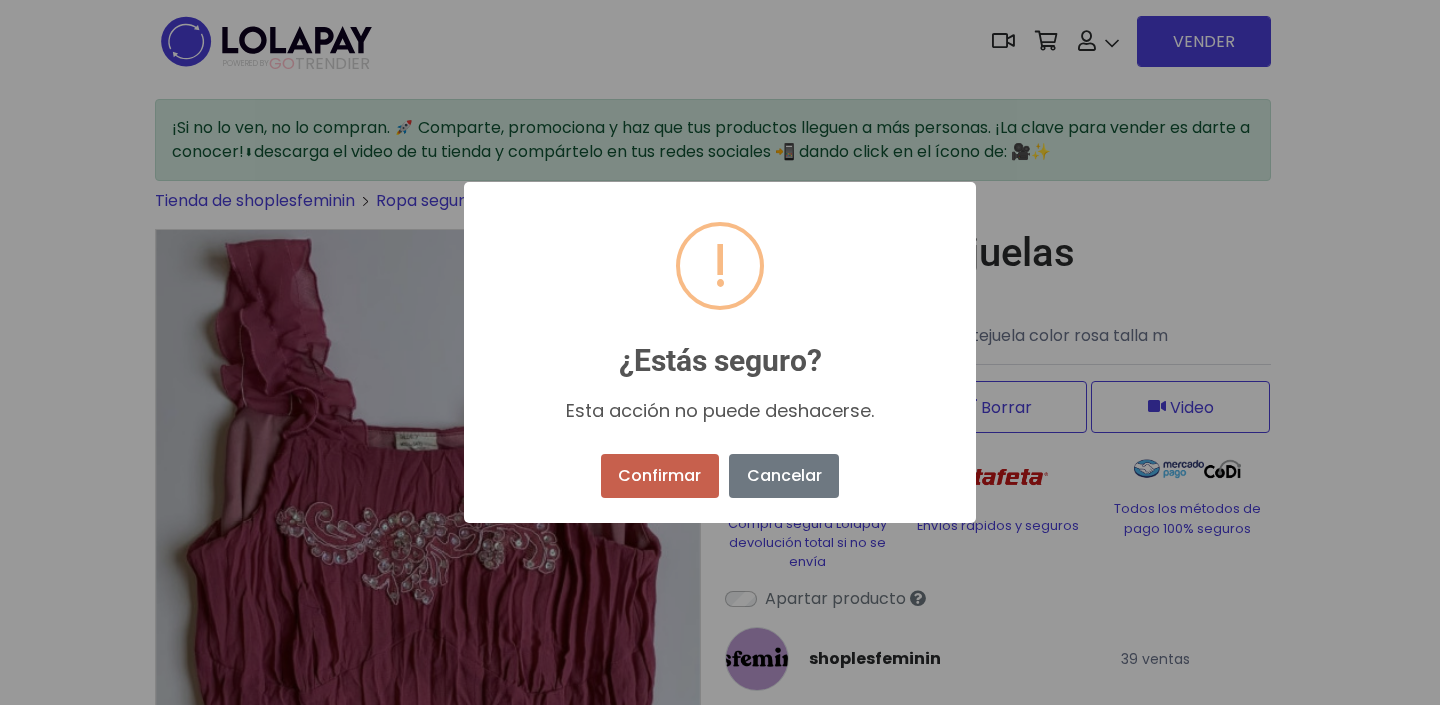 click on "Confirmar" at bounding box center (660, 476) 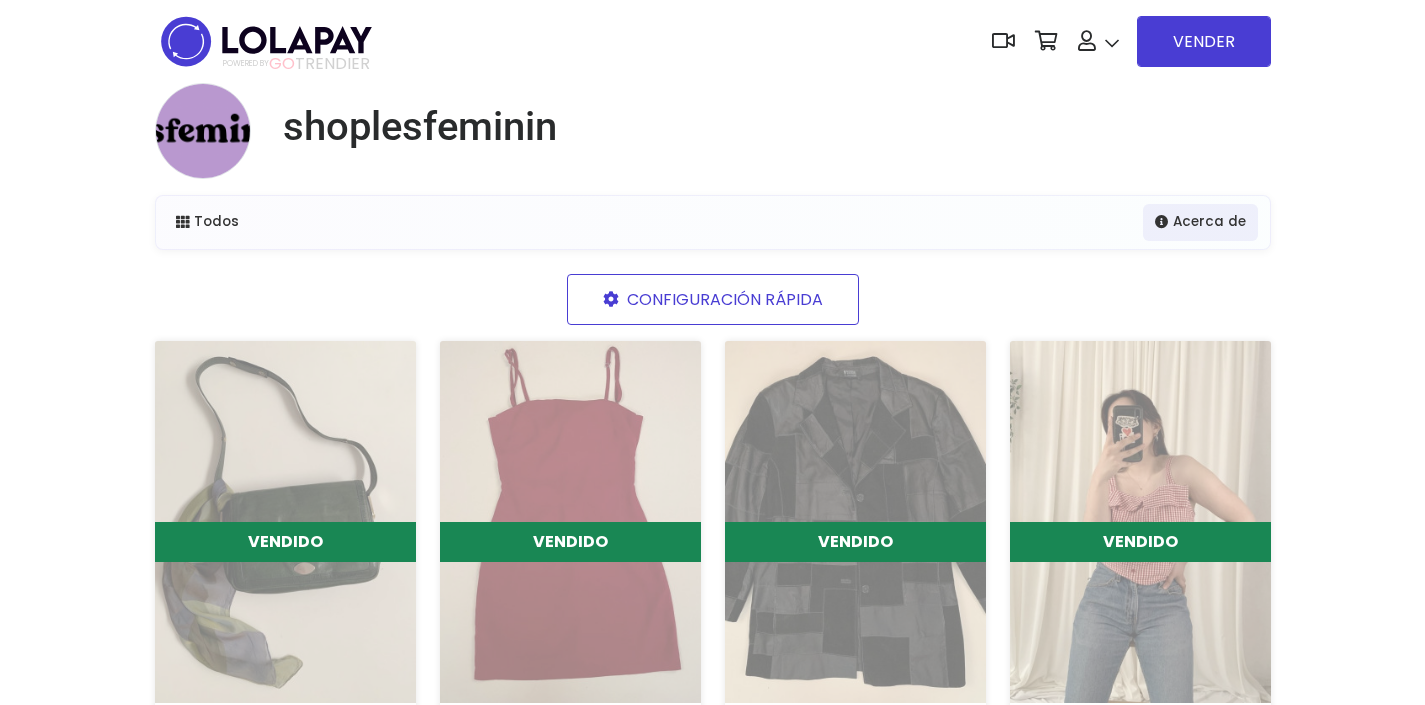scroll, scrollTop: 0, scrollLeft: 0, axis: both 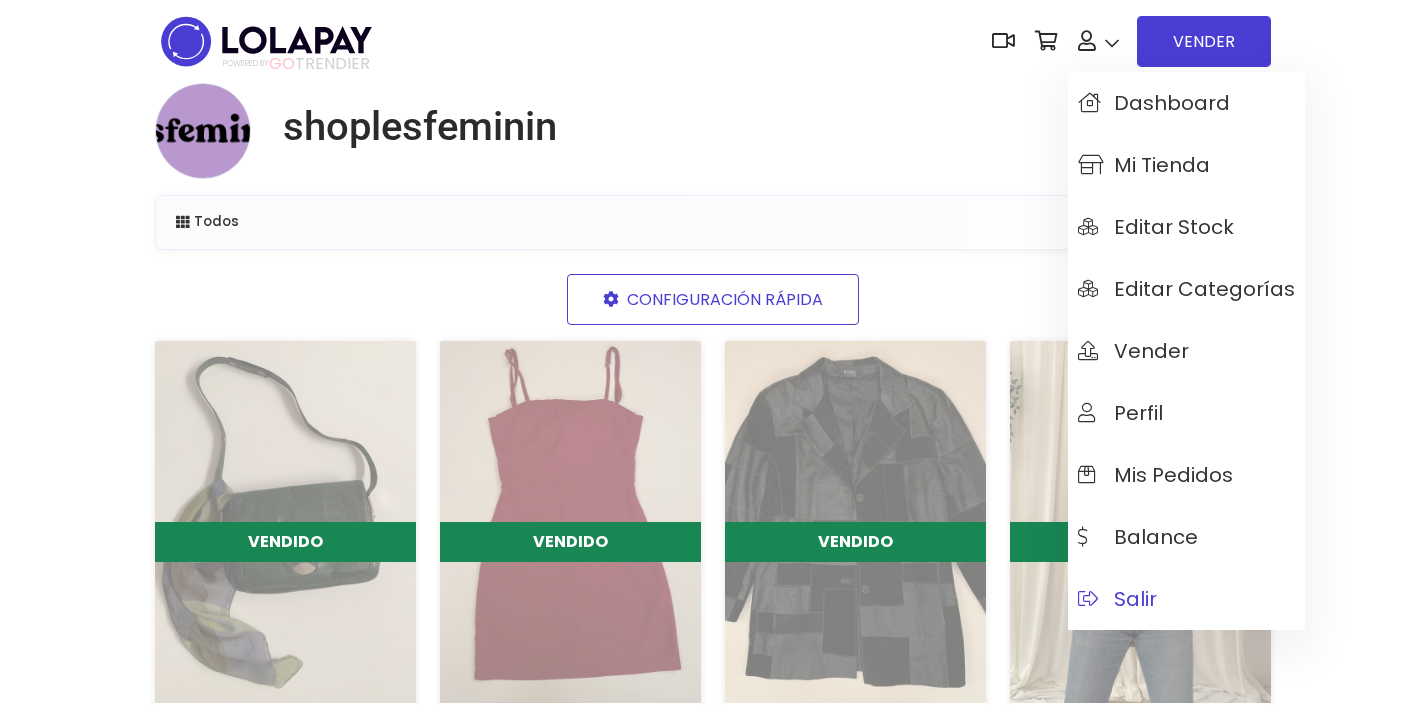 click on "Salir" at bounding box center (1117, 599) 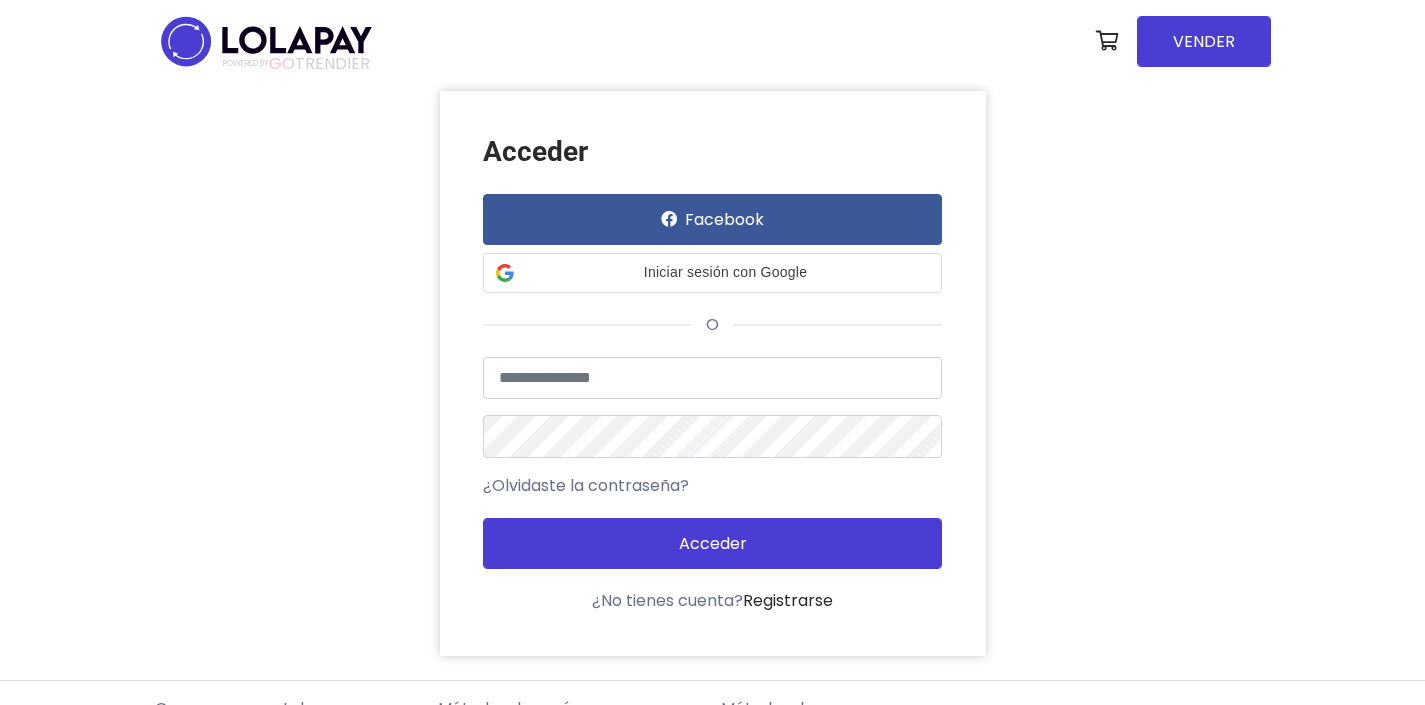 scroll, scrollTop: 0, scrollLeft: 0, axis: both 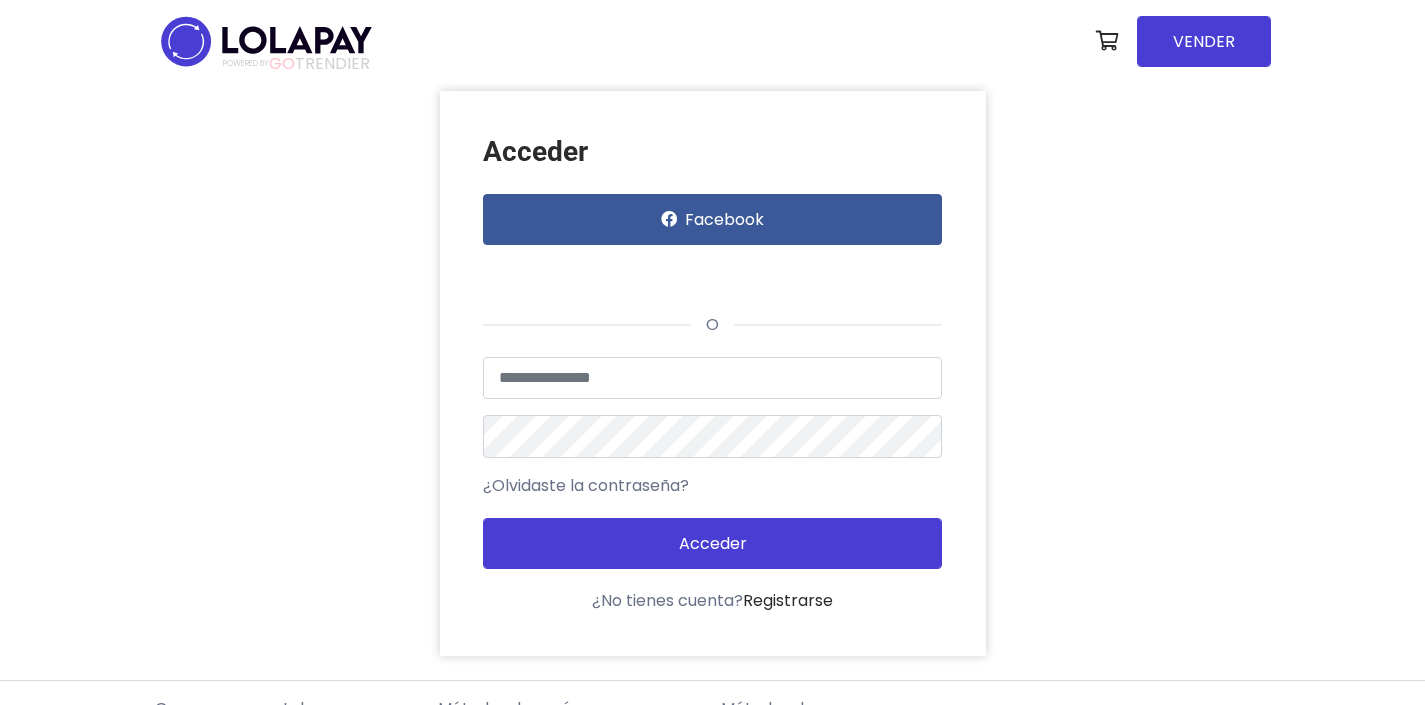 click at bounding box center [712, 378] 